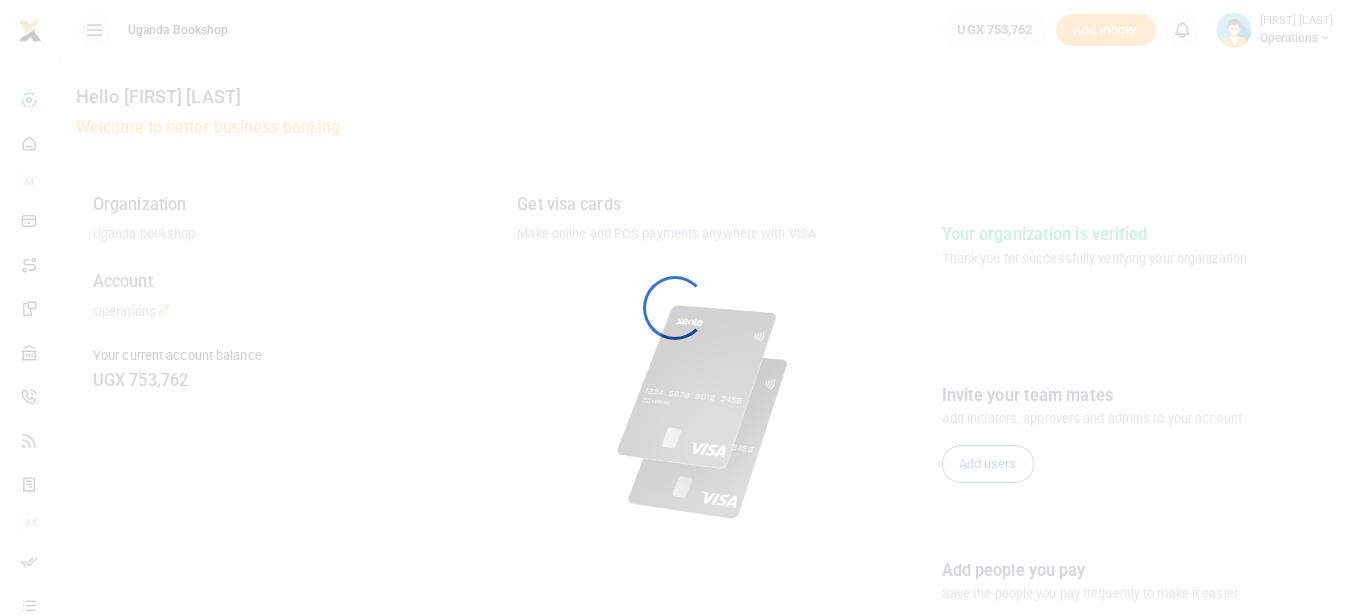 scroll, scrollTop: 0, scrollLeft: 0, axis: both 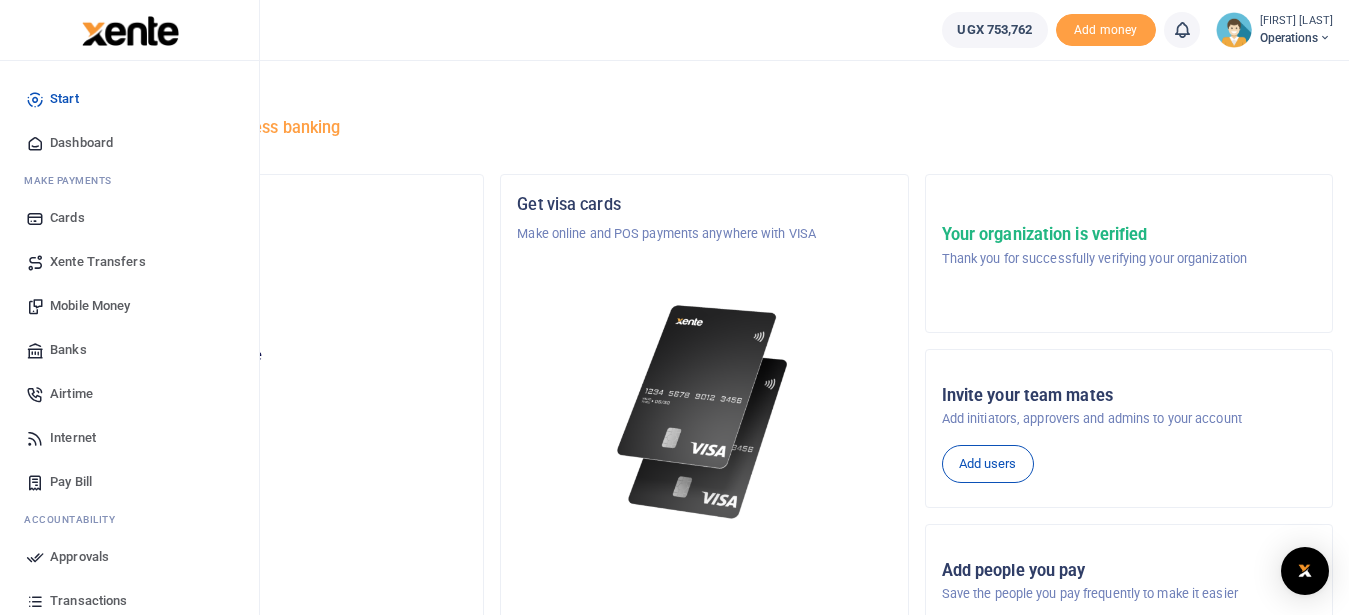 click on "Mobile Money" at bounding box center [129, 306] 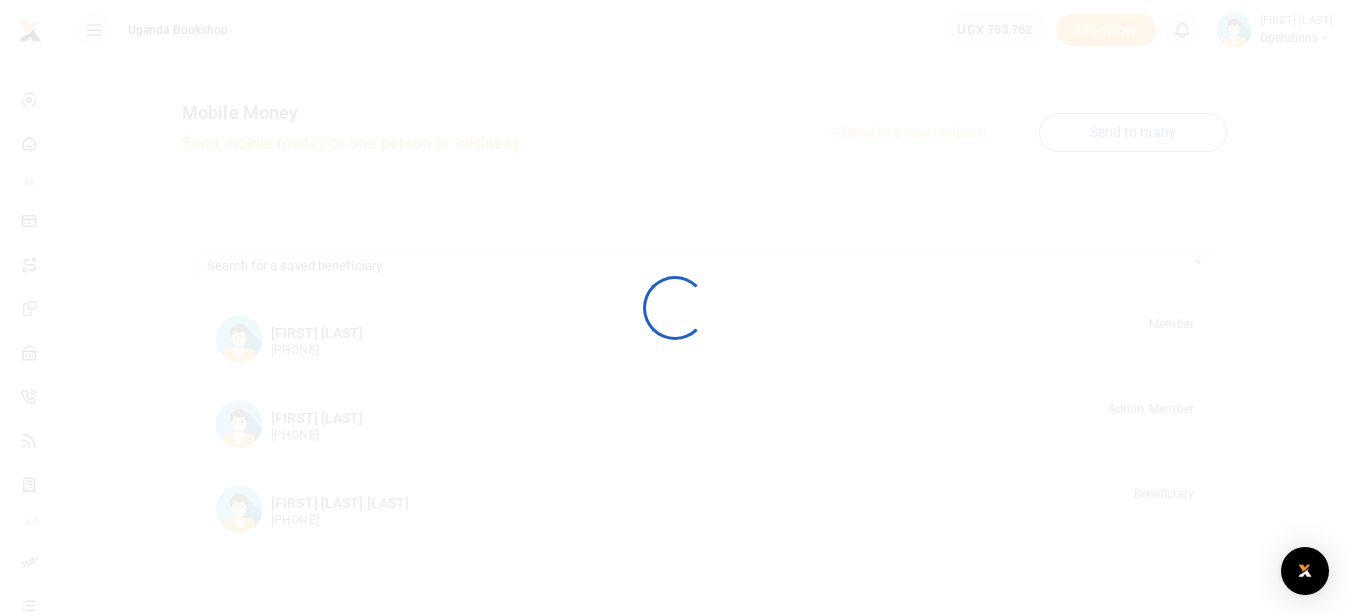 scroll, scrollTop: 0, scrollLeft: 0, axis: both 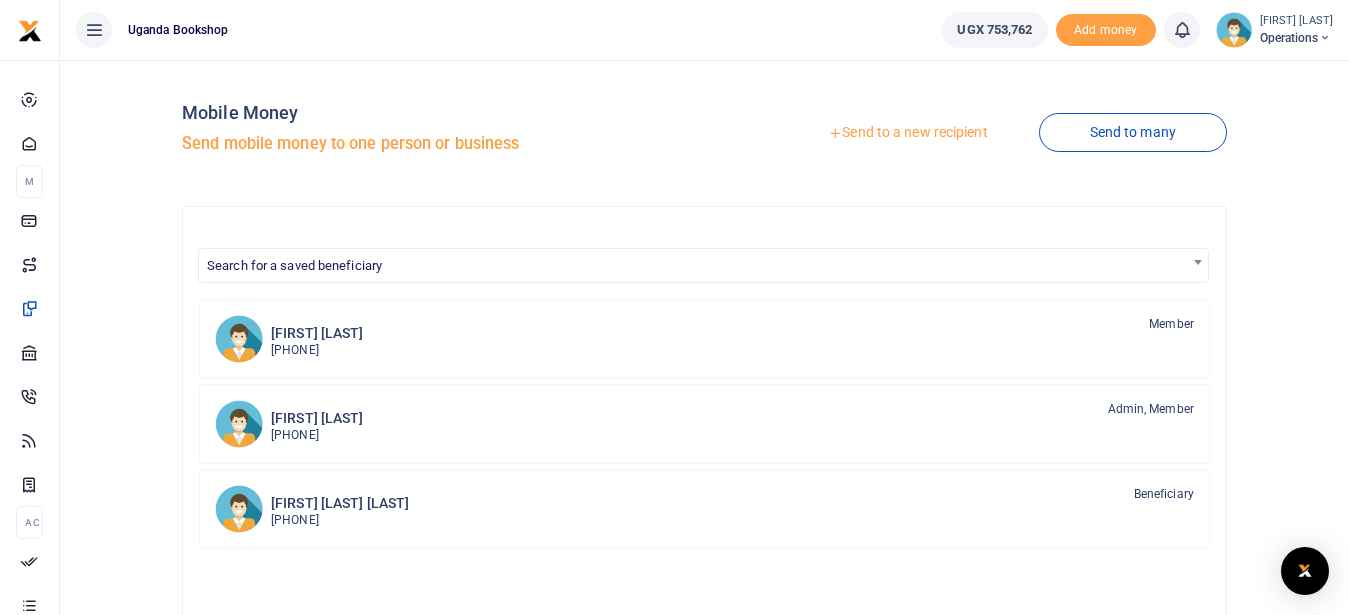 click on "Send to a new recipient" at bounding box center (907, 133) 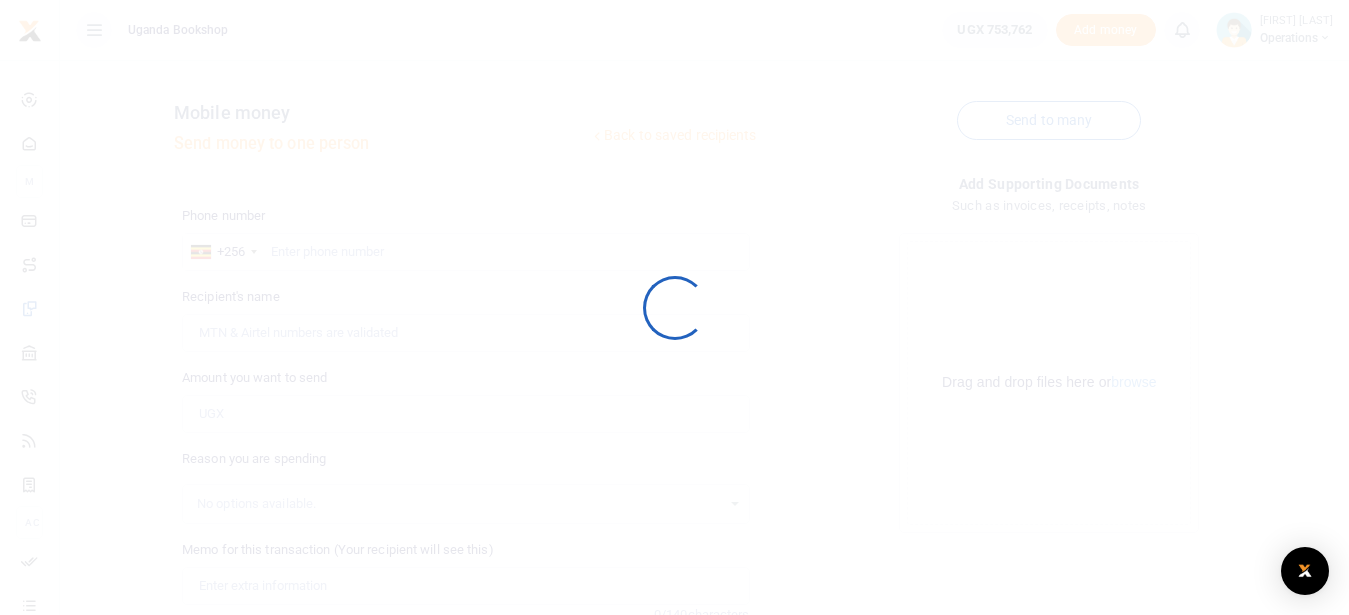 scroll, scrollTop: 0, scrollLeft: 0, axis: both 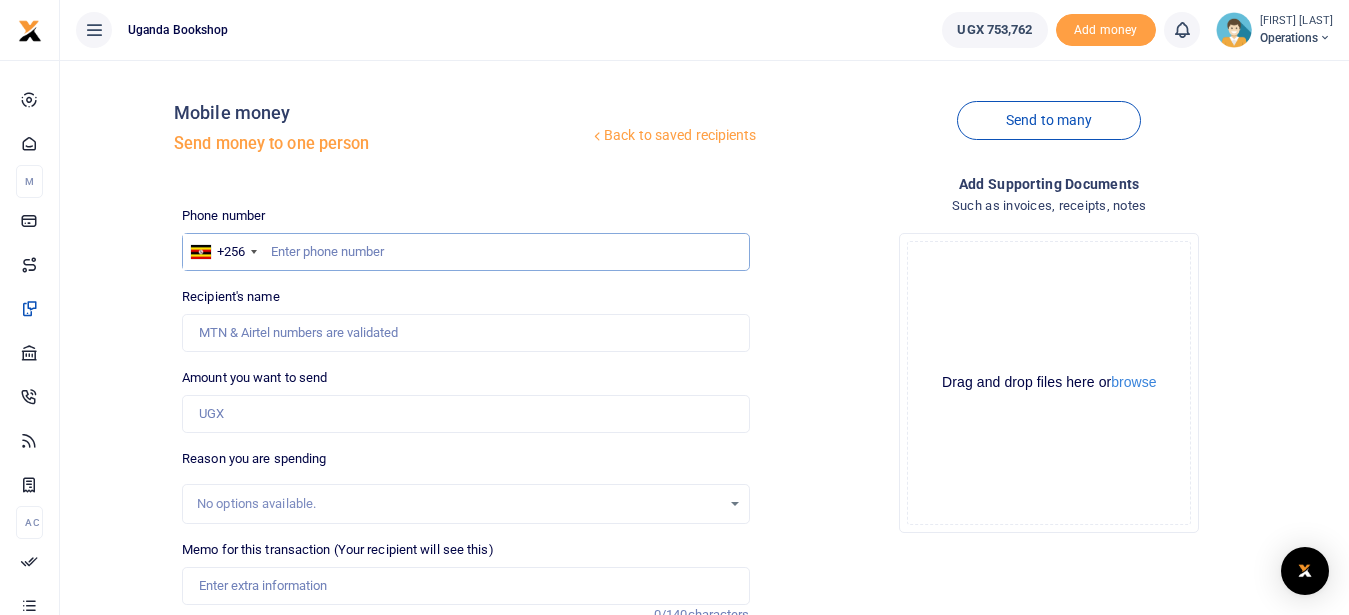 click at bounding box center (465, 252) 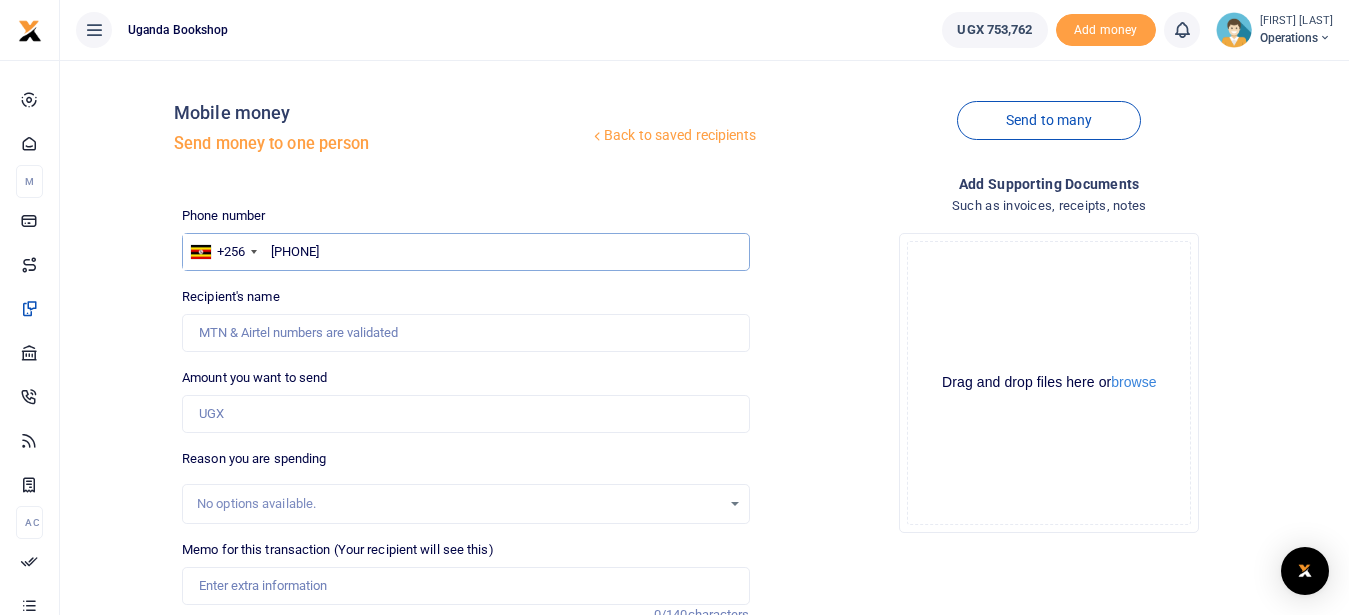 type on "784714777" 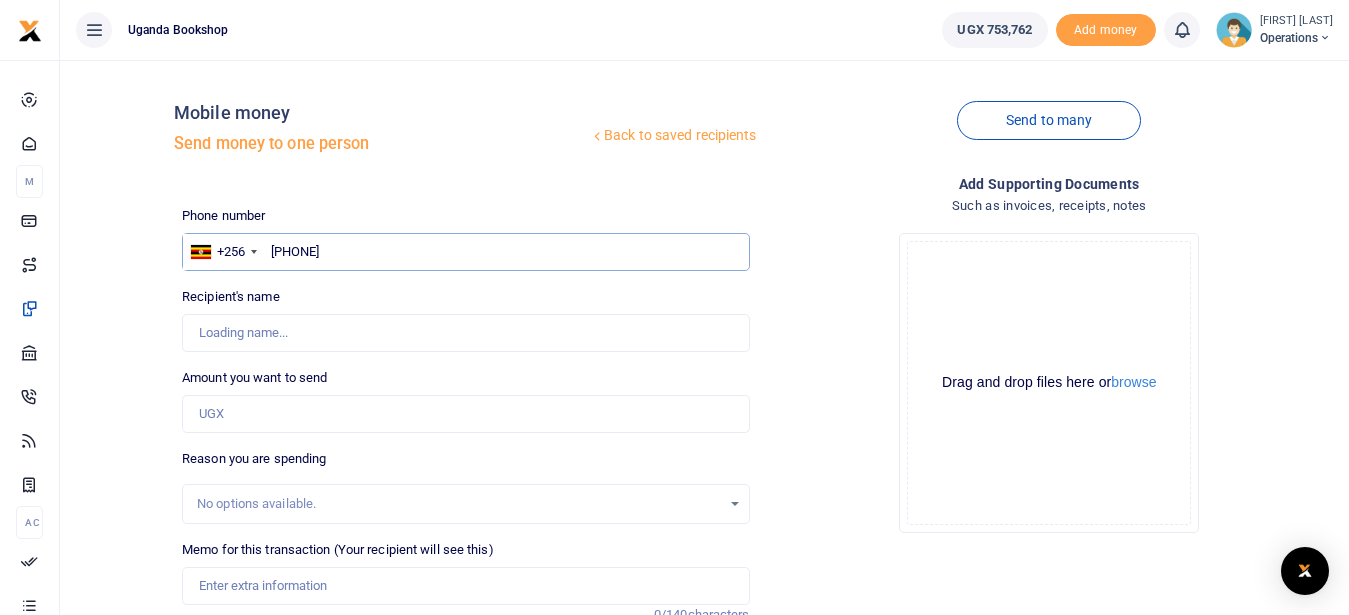 type on "Fuube Emmanuel Nelson" 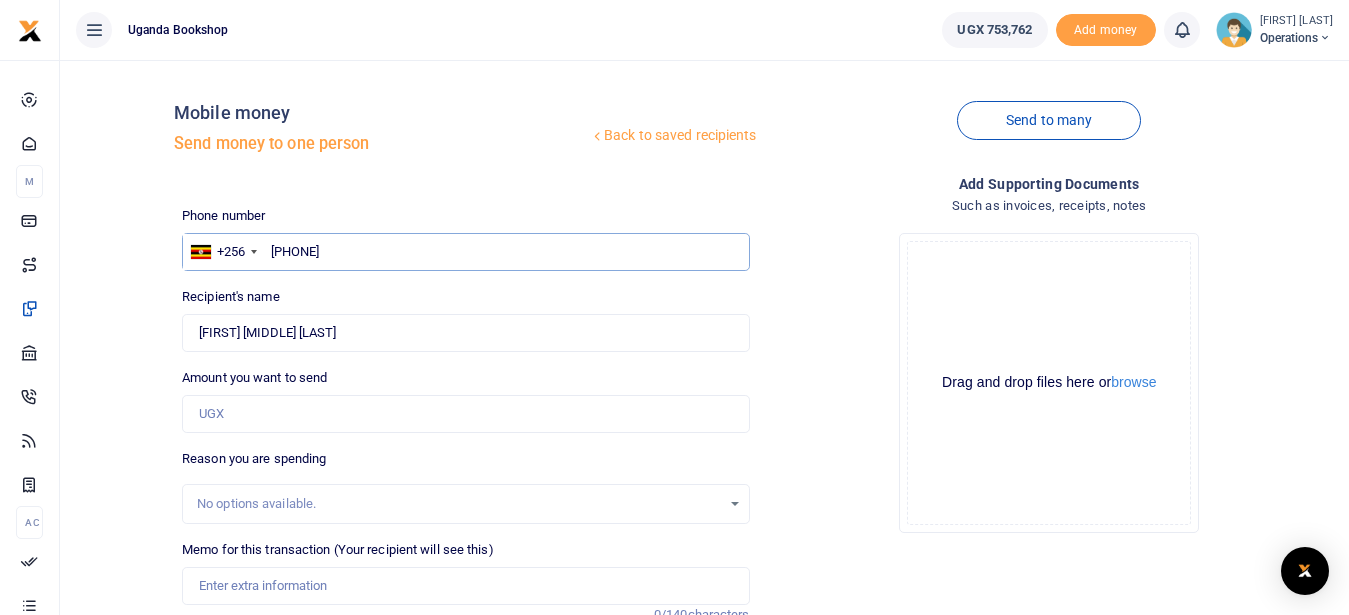 type on "784714777" 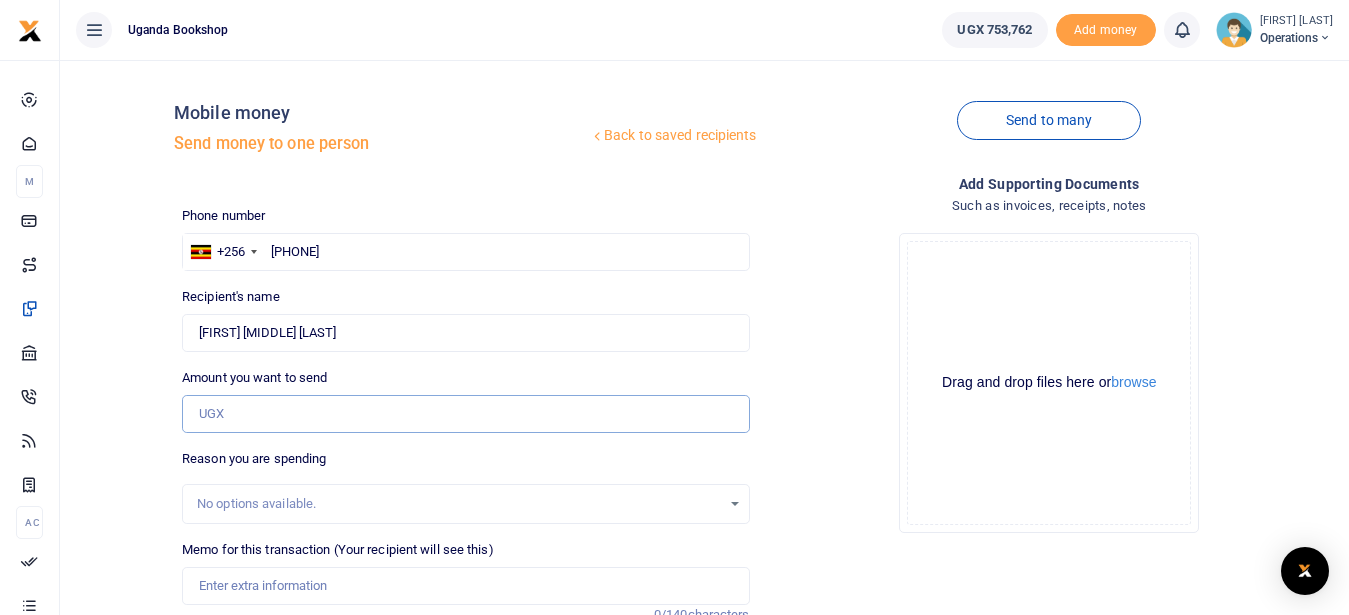 click on "Amount you want to send" at bounding box center (465, 414) 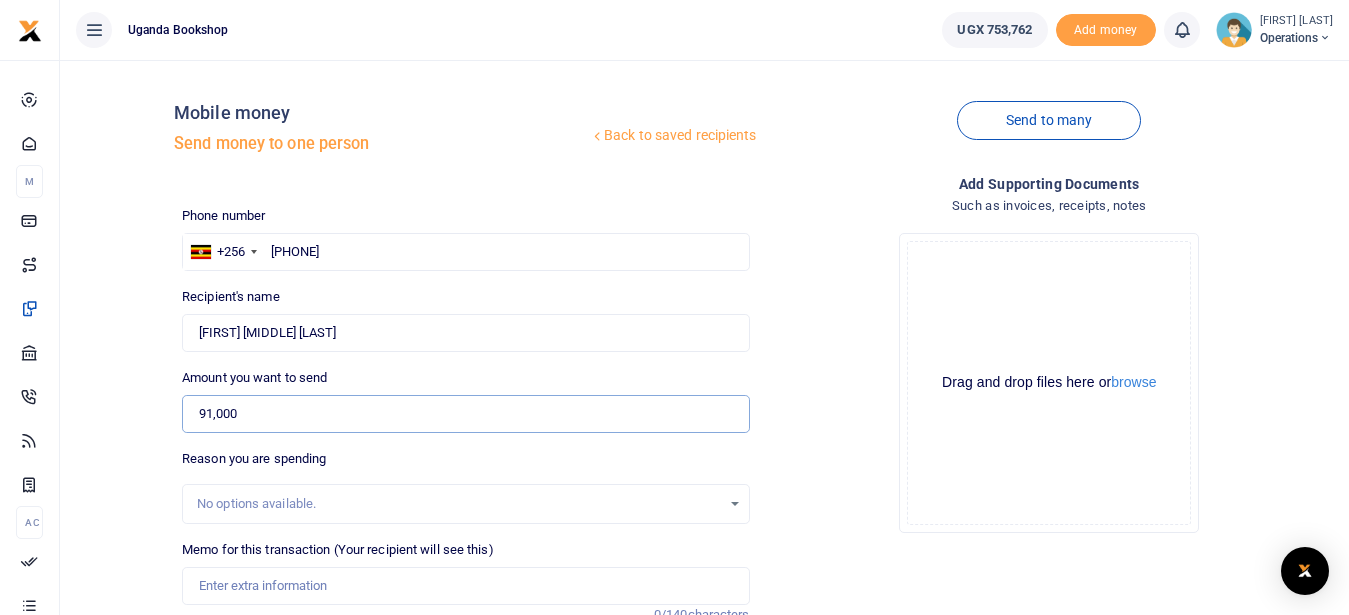 type on "91,000" 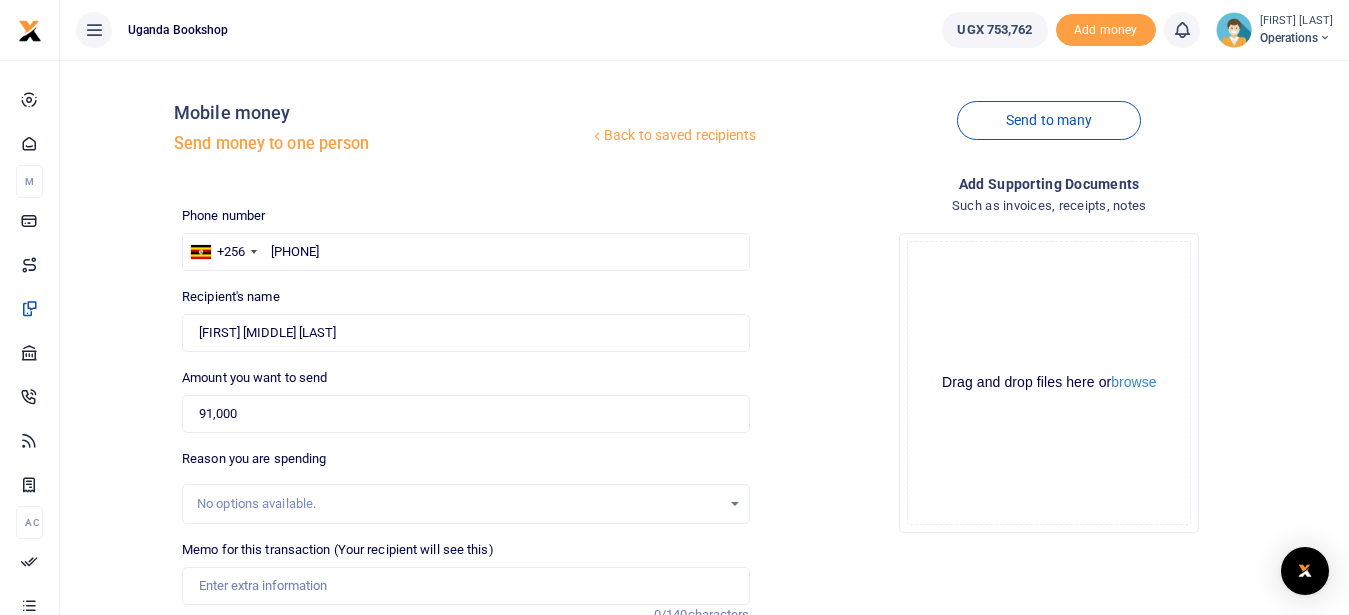 click on "No options available." at bounding box center (458, 504) 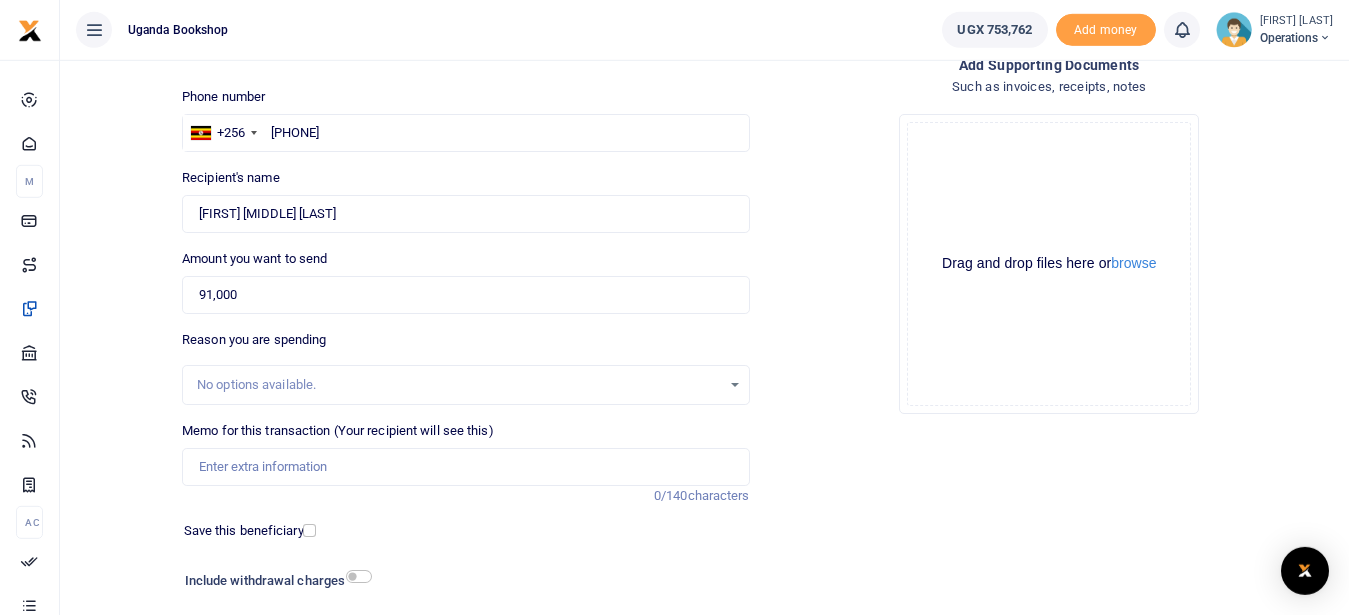 scroll, scrollTop: 121, scrollLeft: 0, axis: vertical 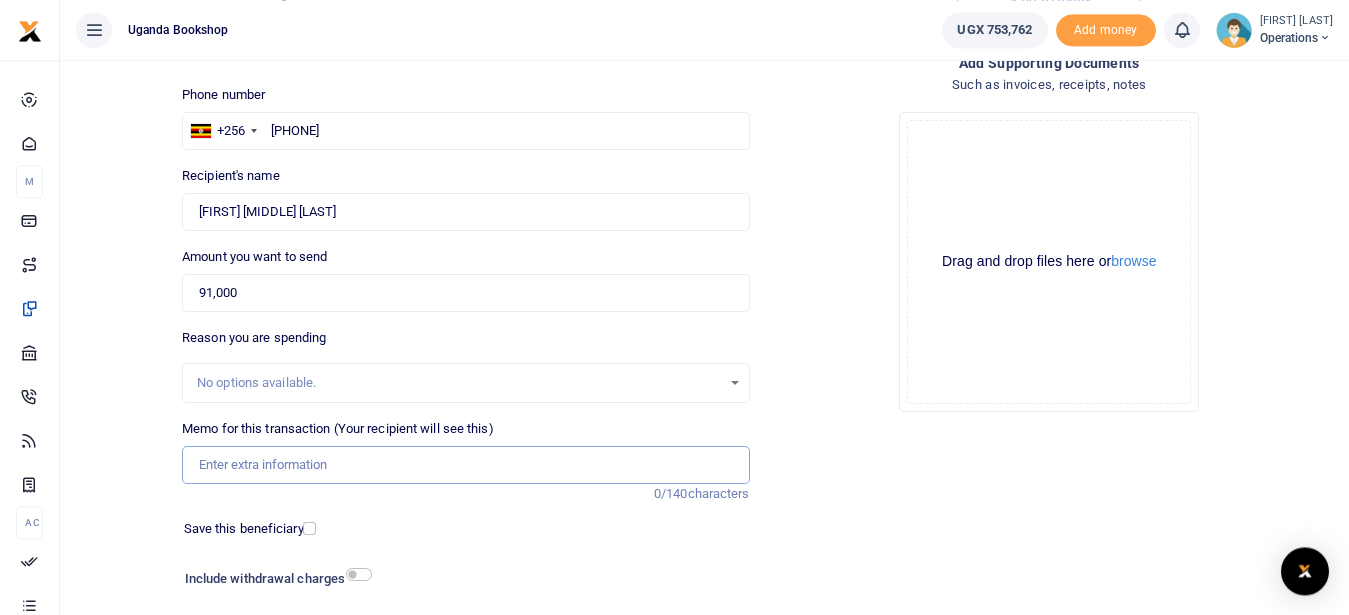 click on "Memo for this transaction (Your recipient will see this)" at bounding box center [465, 465] 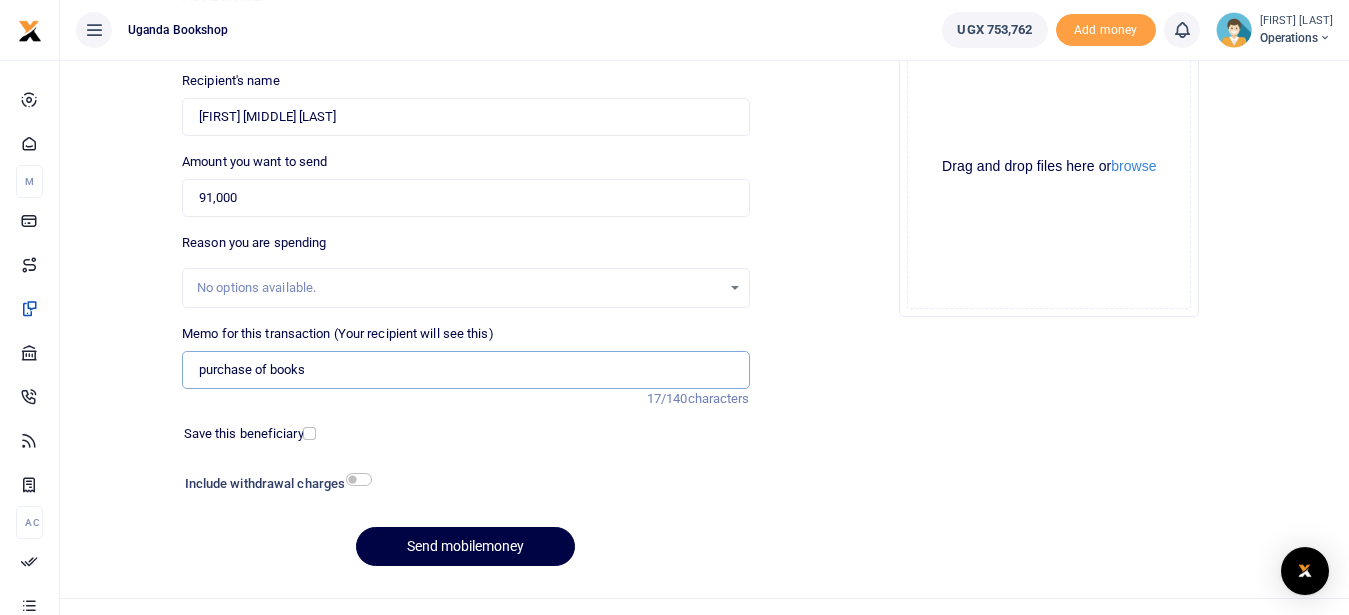 scroll, scrollTop: 236, scrollLeft: 0, axis: vertical 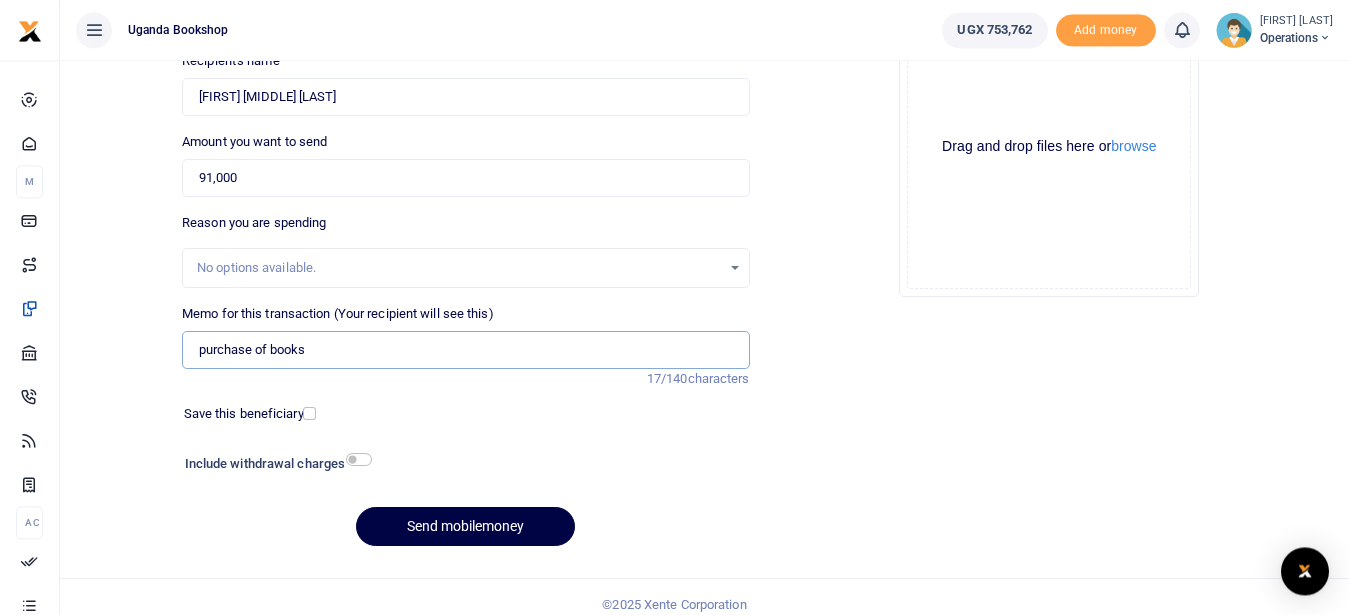 type on "purchase of books" 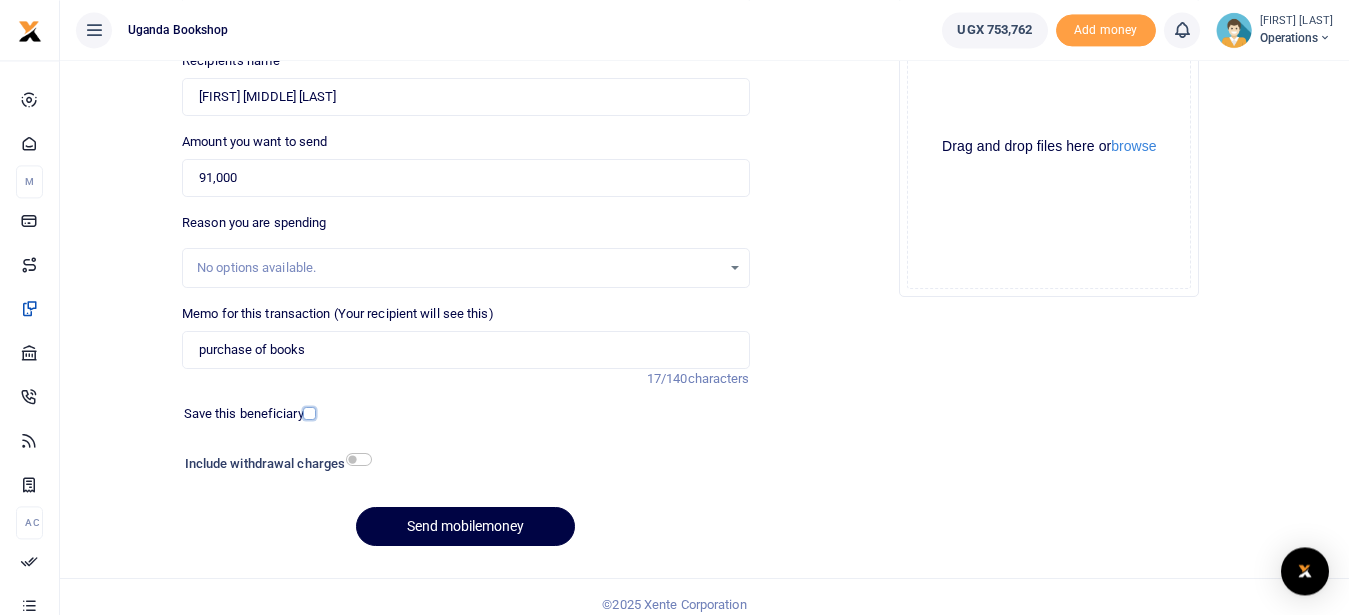 click at bounding box center (309, 413) 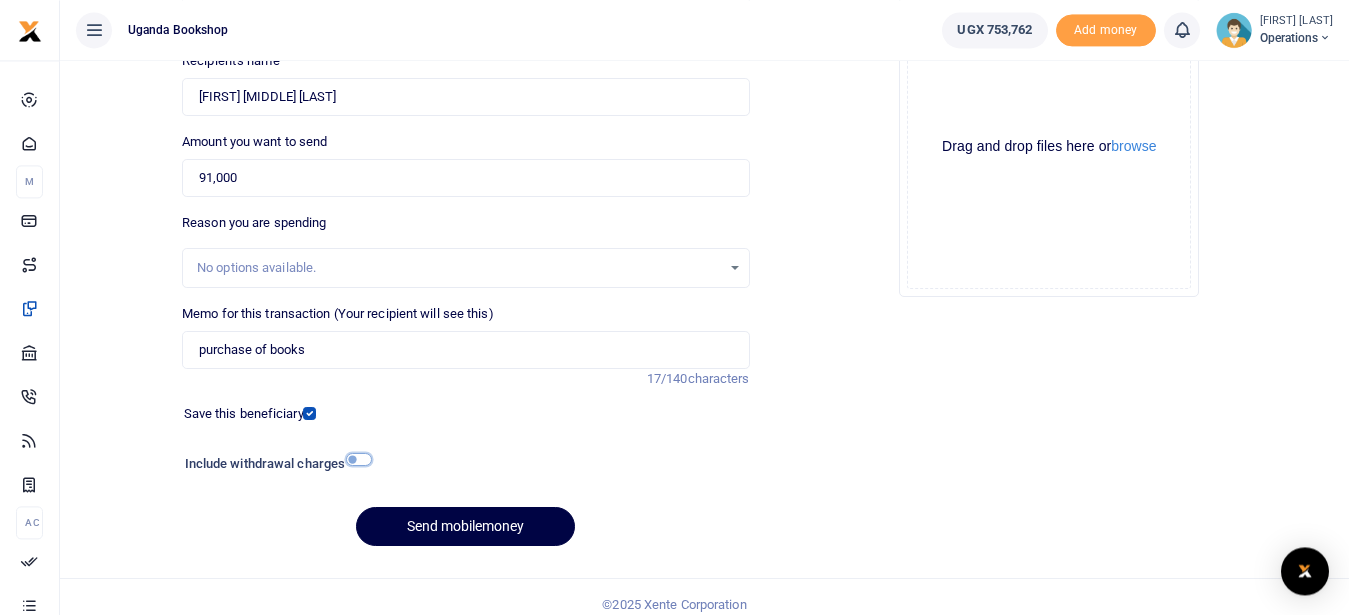 click at bounding box center [359, 459] 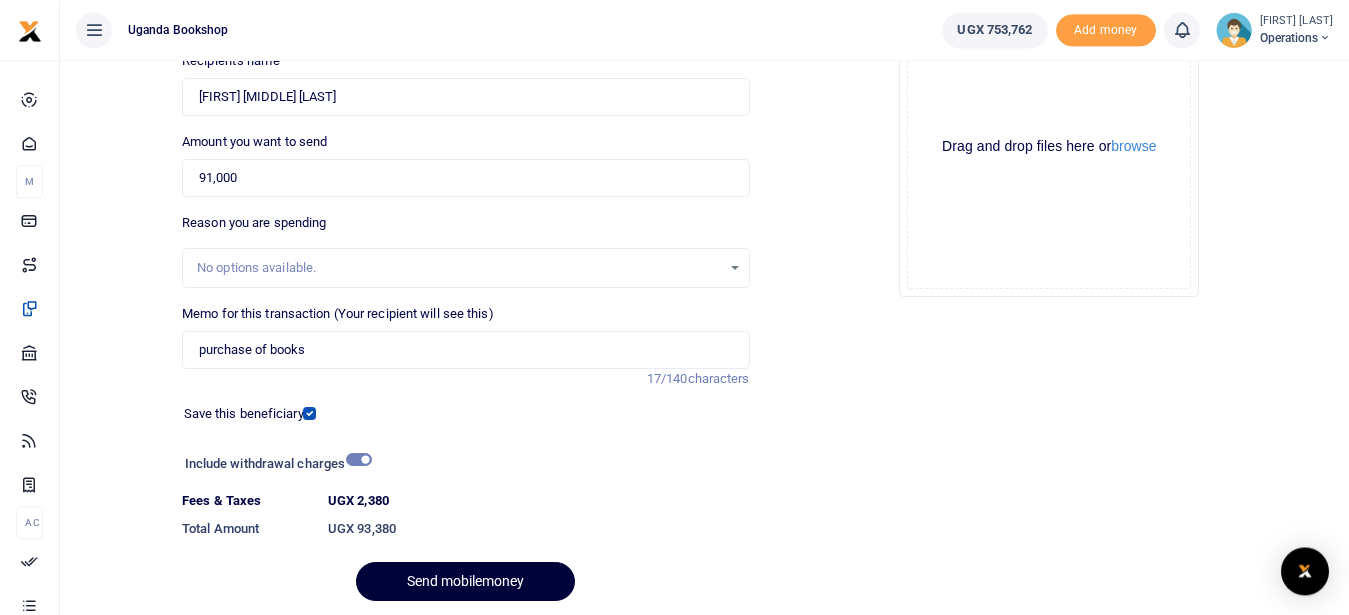 click on "Send mobilemoney" at bounding box center [465, 581] 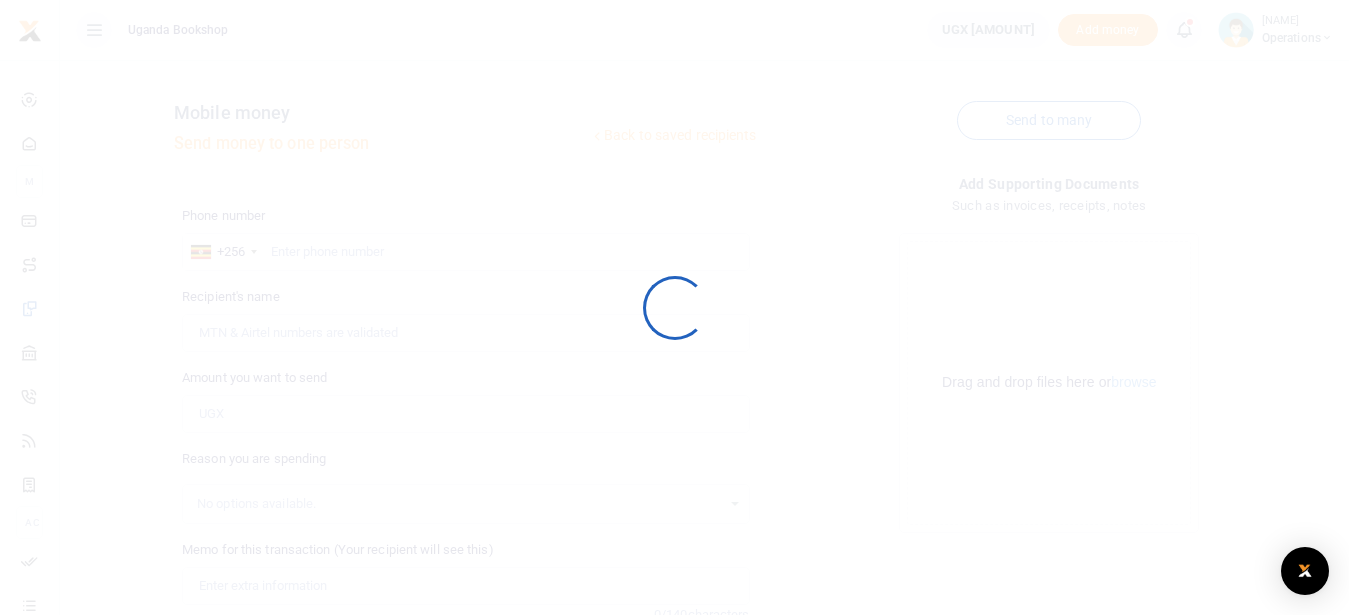 scroll, scrollTop: 0, scrollLeft: 0, axis: both 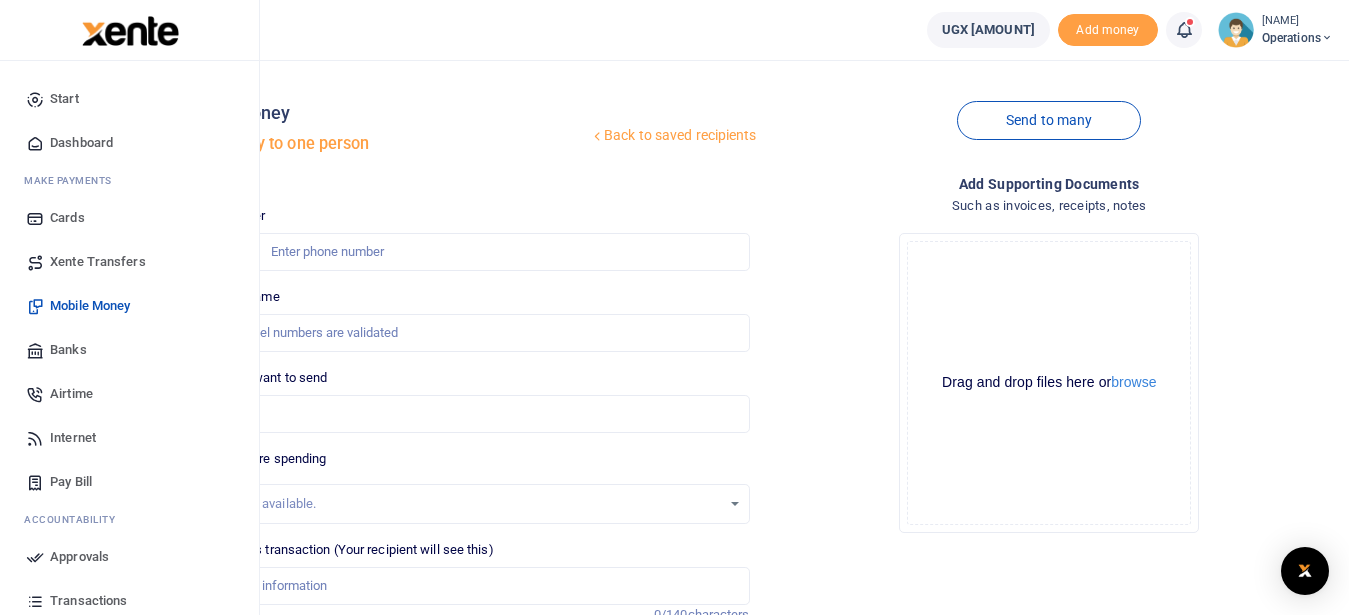 click on "Dashboard" at bounding box center (81, 143) 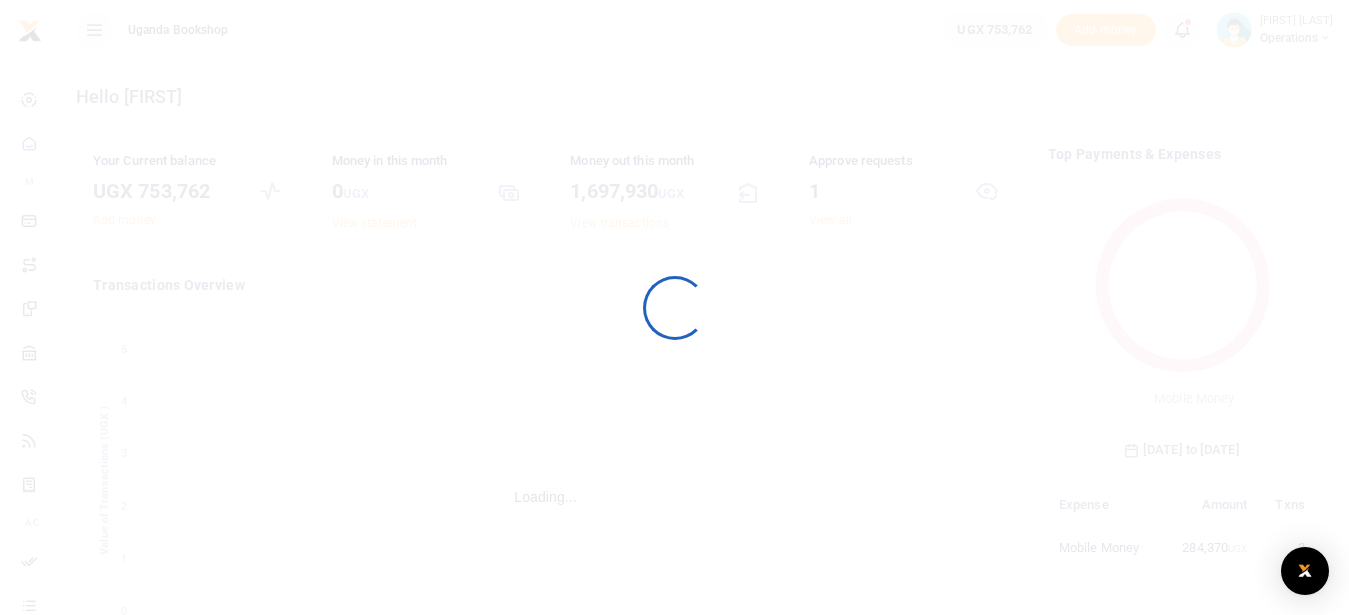 scroll, scrollTop: 0, scrollLeft: 0, axis: both 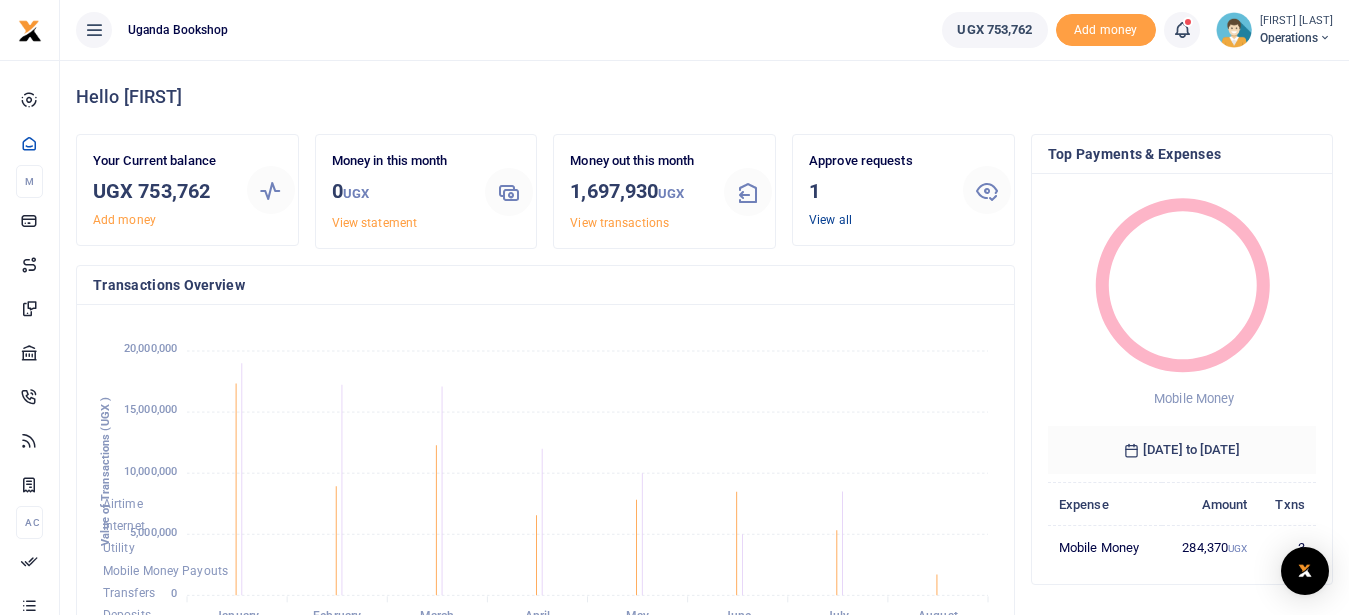 click on "View all" at bounding box center (830, 220) 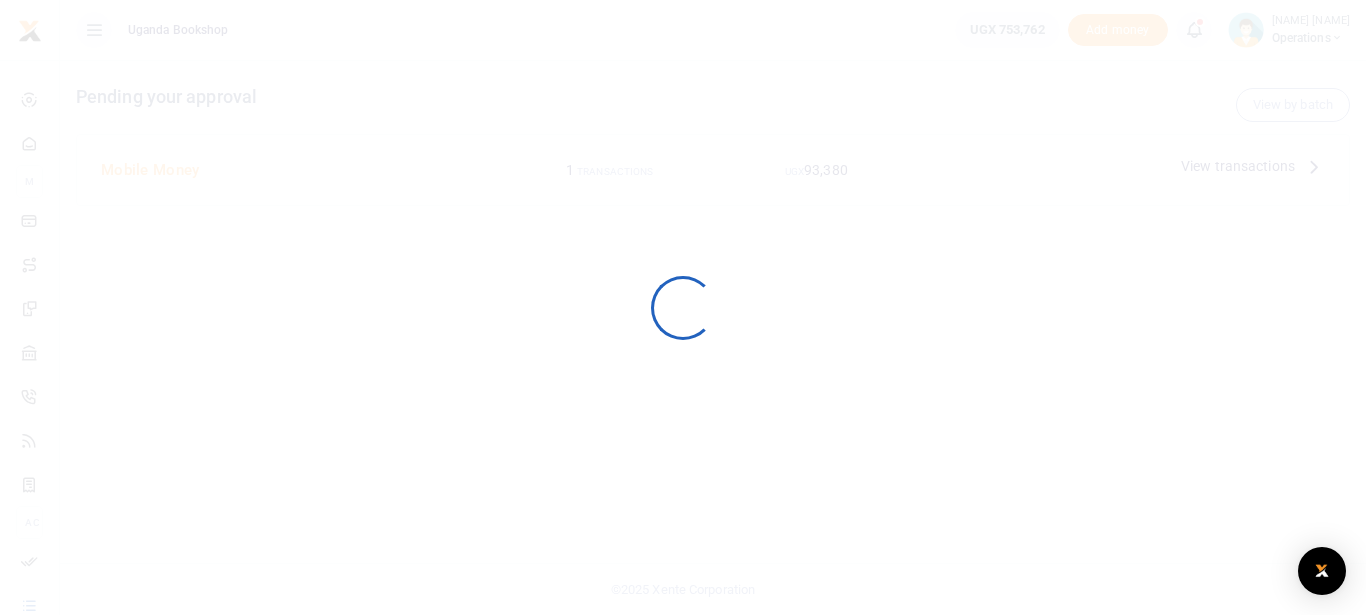 scroll, scrollTop: 0, scrollLeft: 0, axis: both 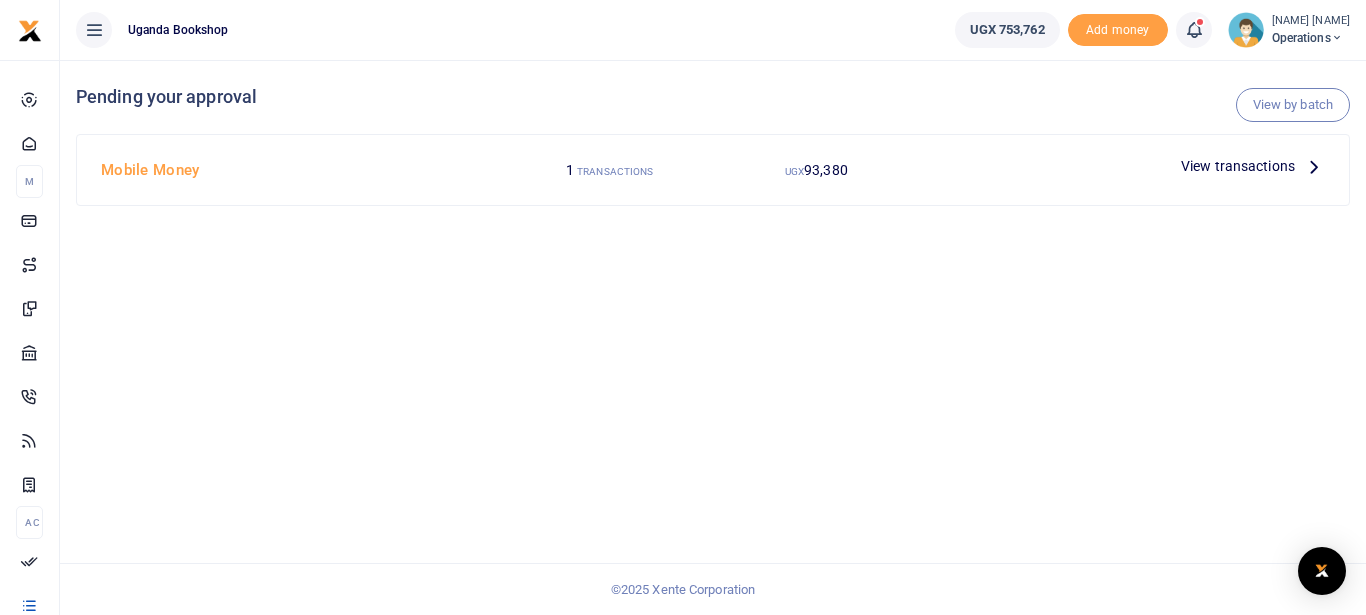 click at bounding box center [1314, 166] 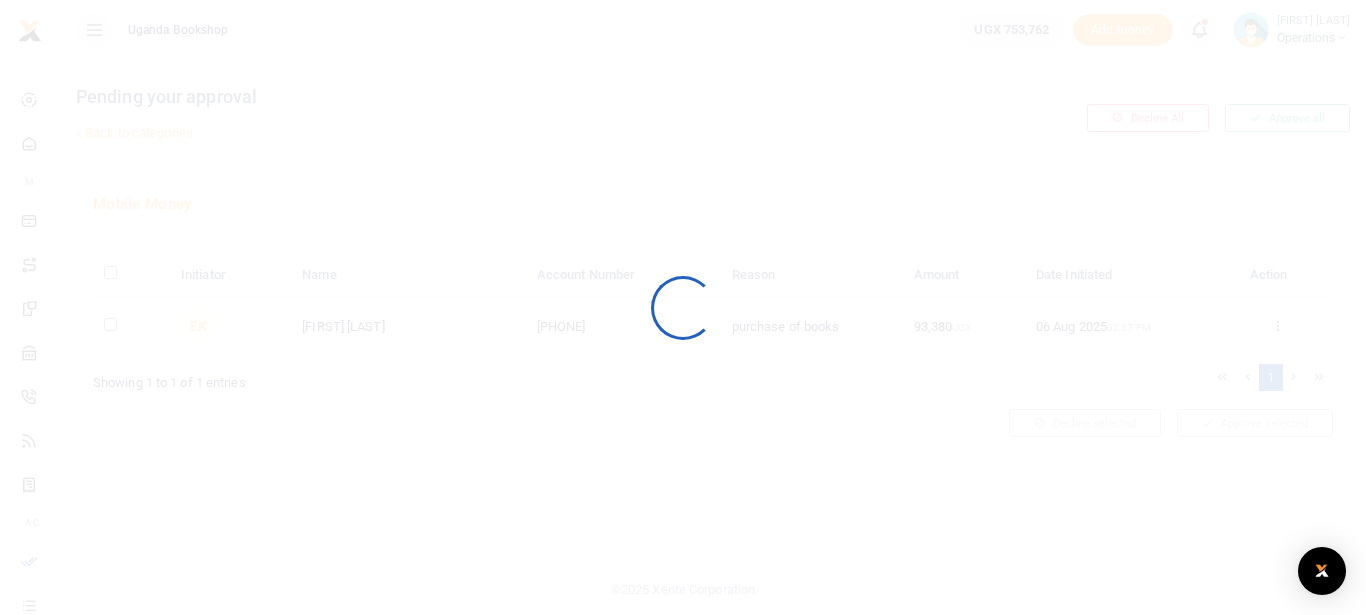 scroll, scrollTop: 0, scrollLeft: 0, axis: both 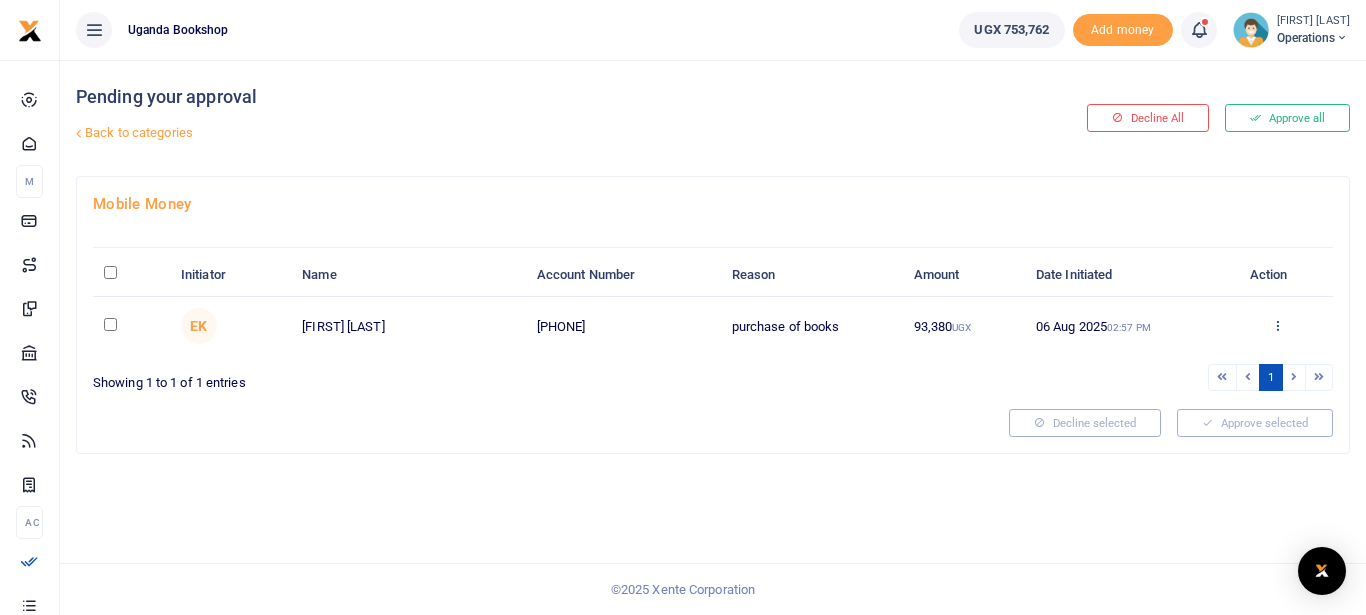 click at bounding box center [1277, 325] 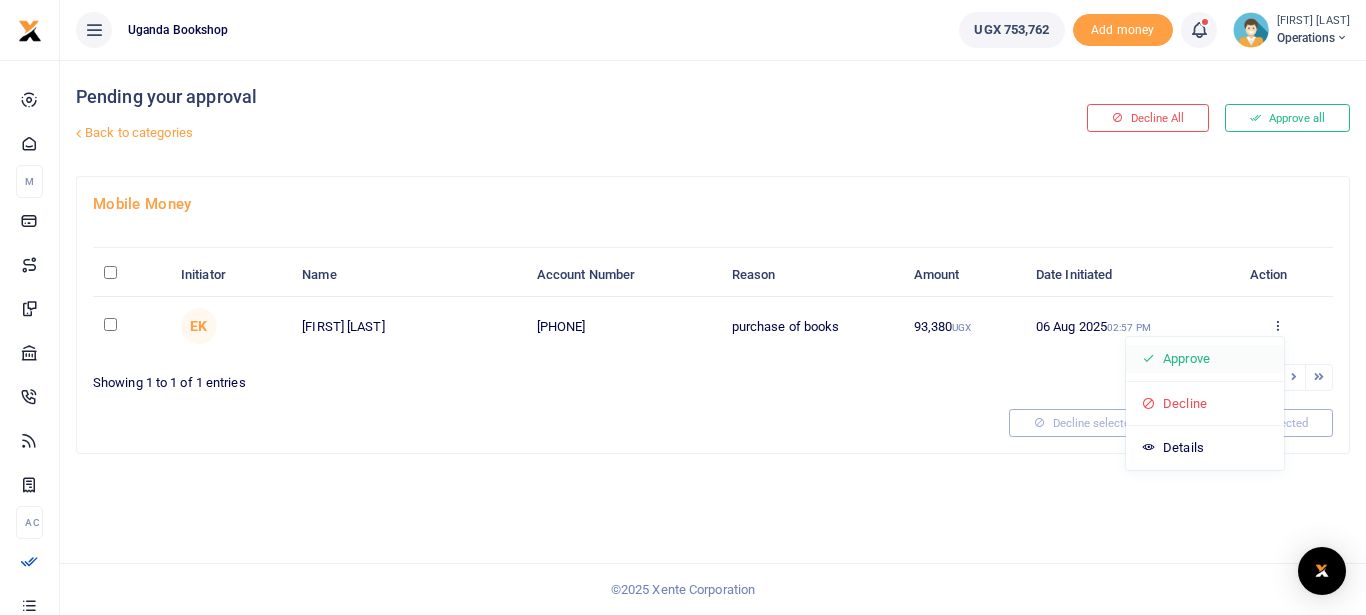 click on "Approve" at bounding box center [1205, 359] 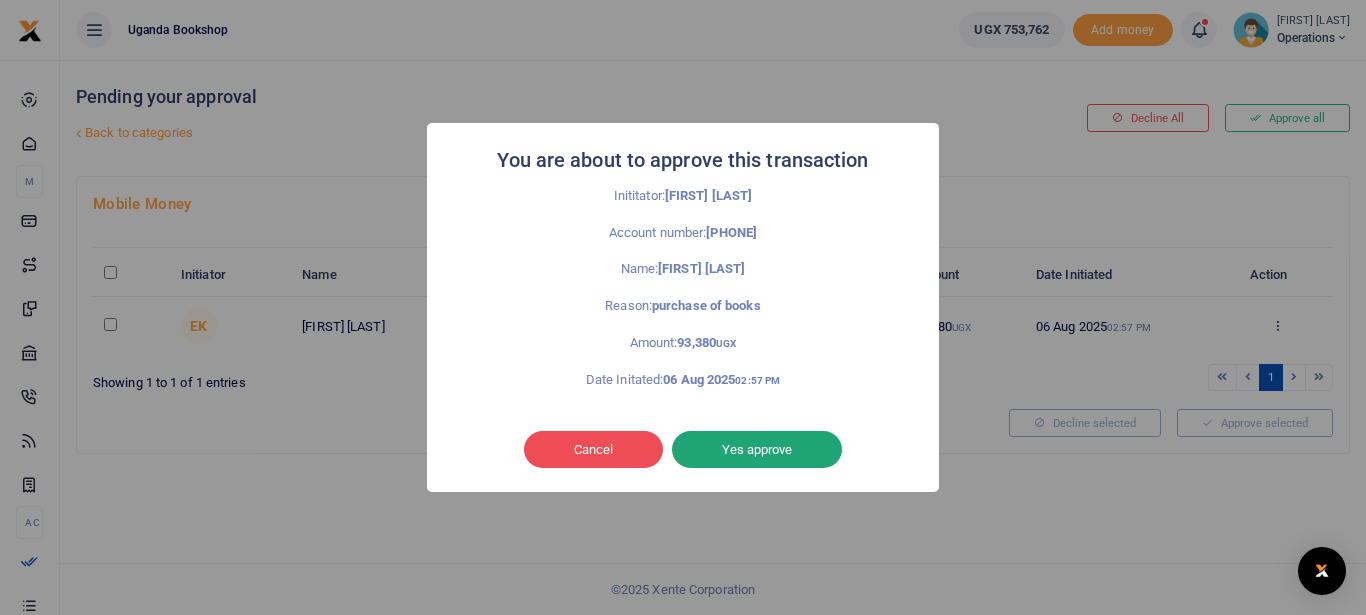 click on "Yes approve" at bounding box center [757, 450] 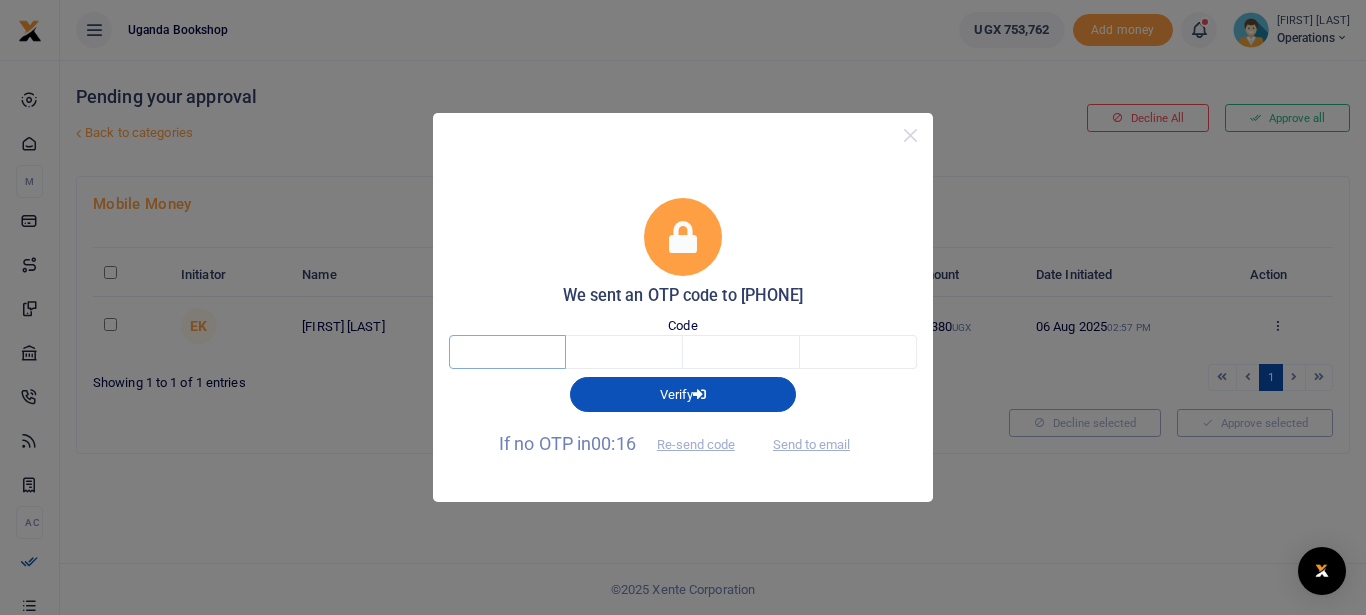 click at bounding box center (507, 352) 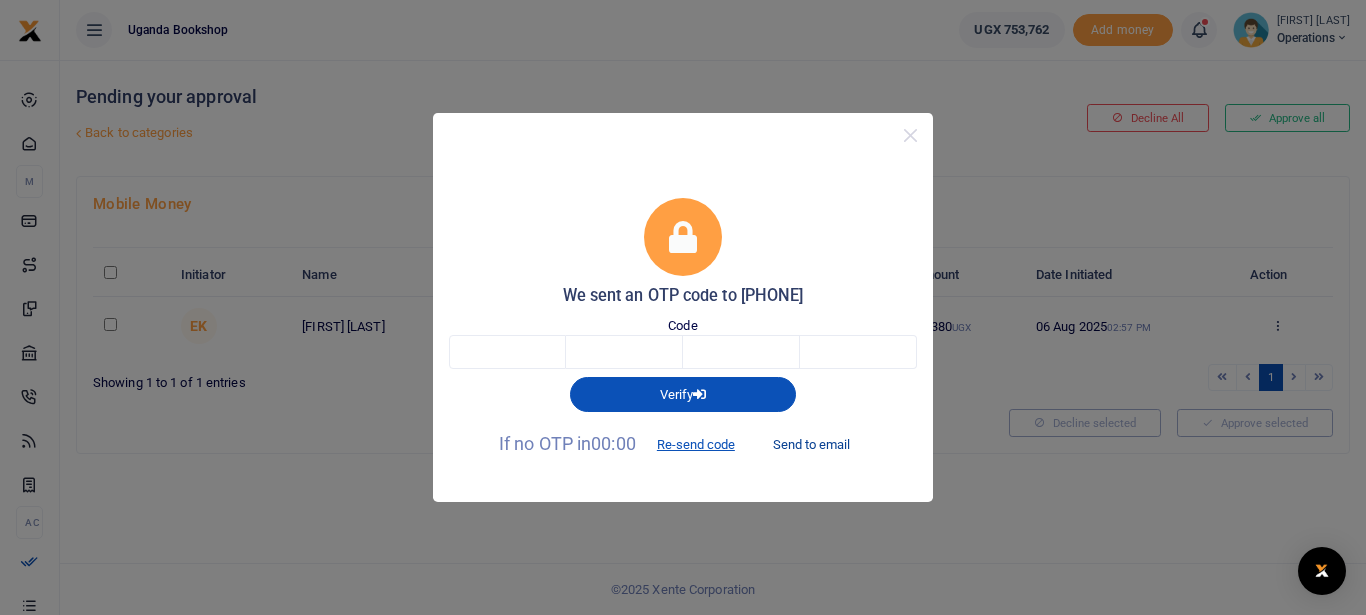 click on "Send to email" at bounding box center [811, 445] 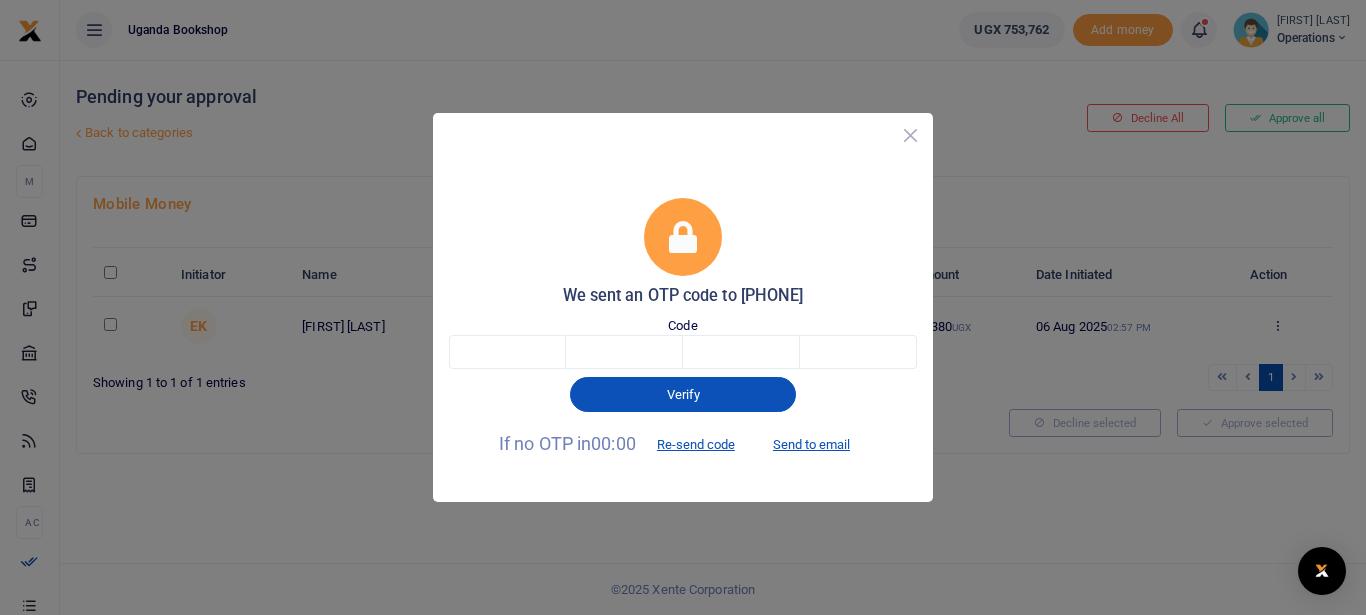 click at bounding box center [910, 135] 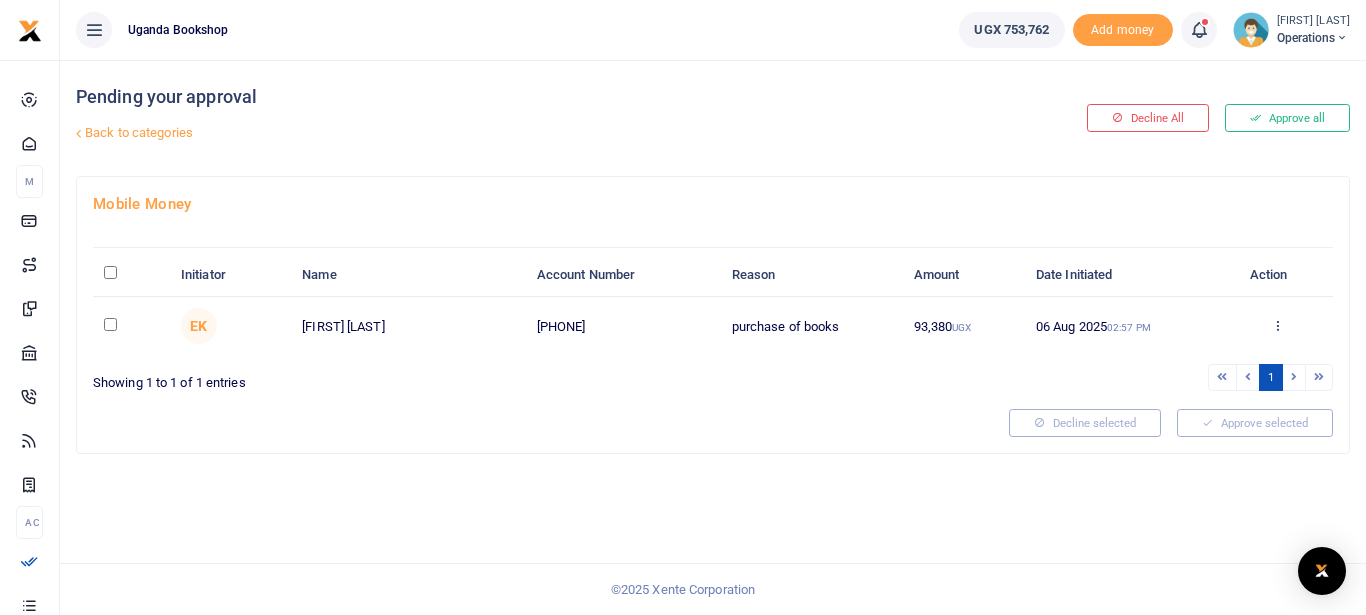 click on "Approve
Decline
Details" at bounding box center [1278, 327] 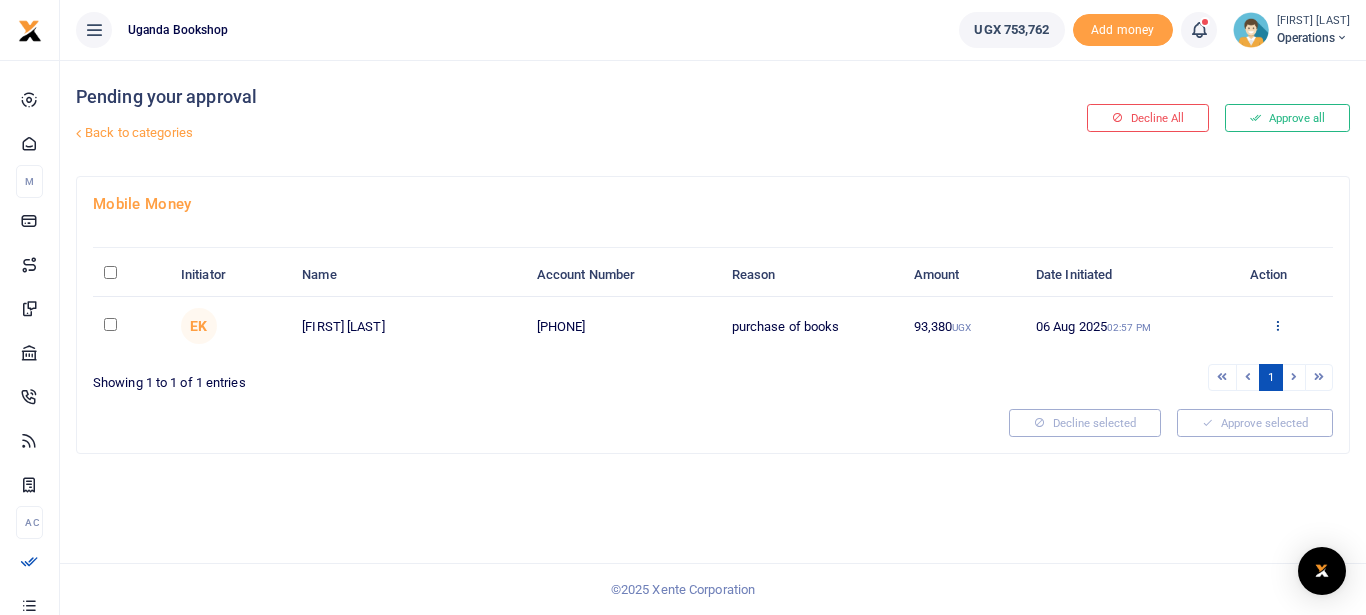 click at bounding box center (1277, 325) 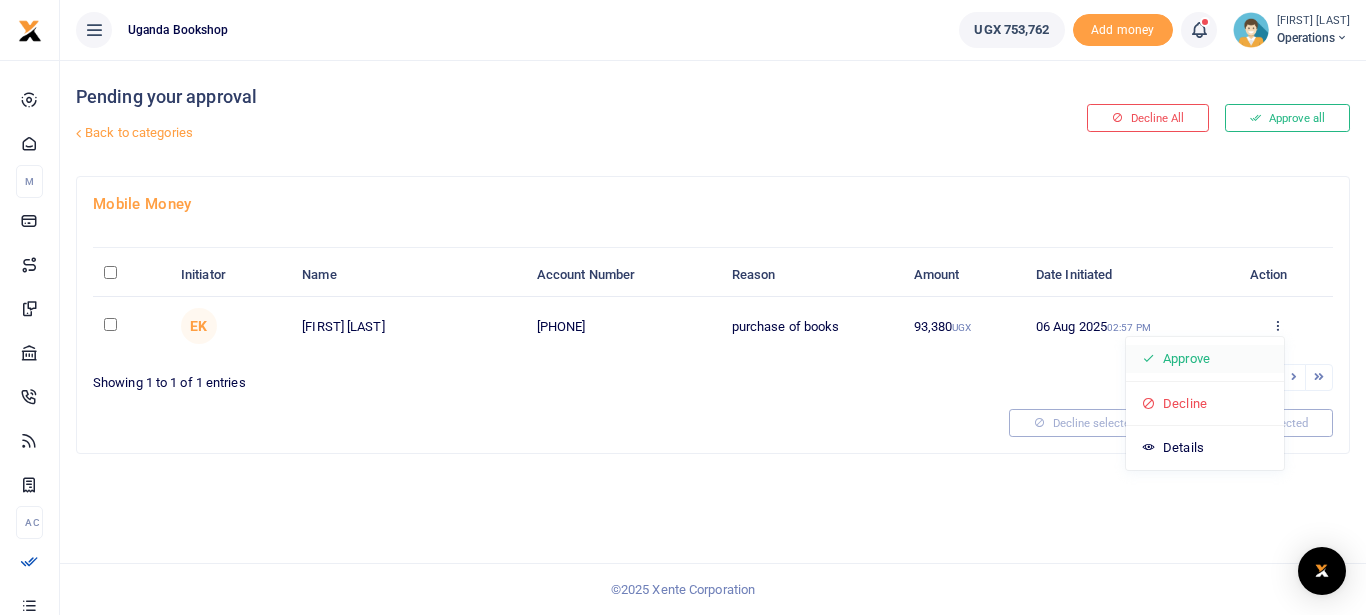 click on "Approve" at bounding box center [1205, 359] 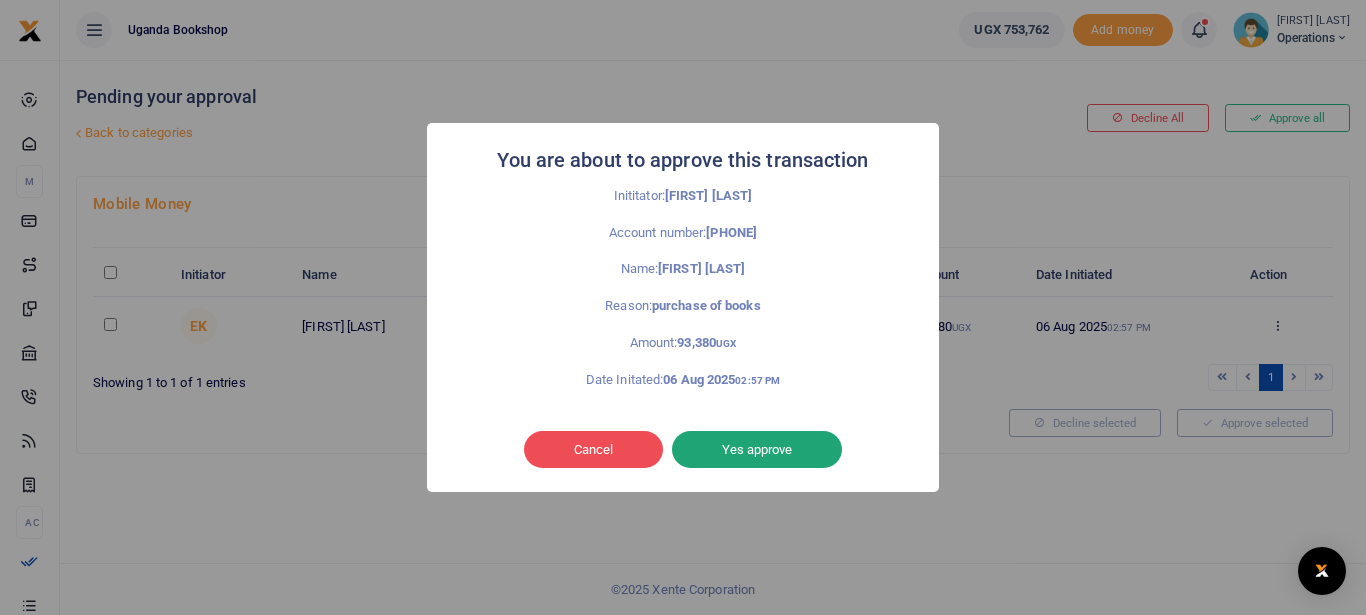 click on "Yes approve" at bounding box center (757, 450) 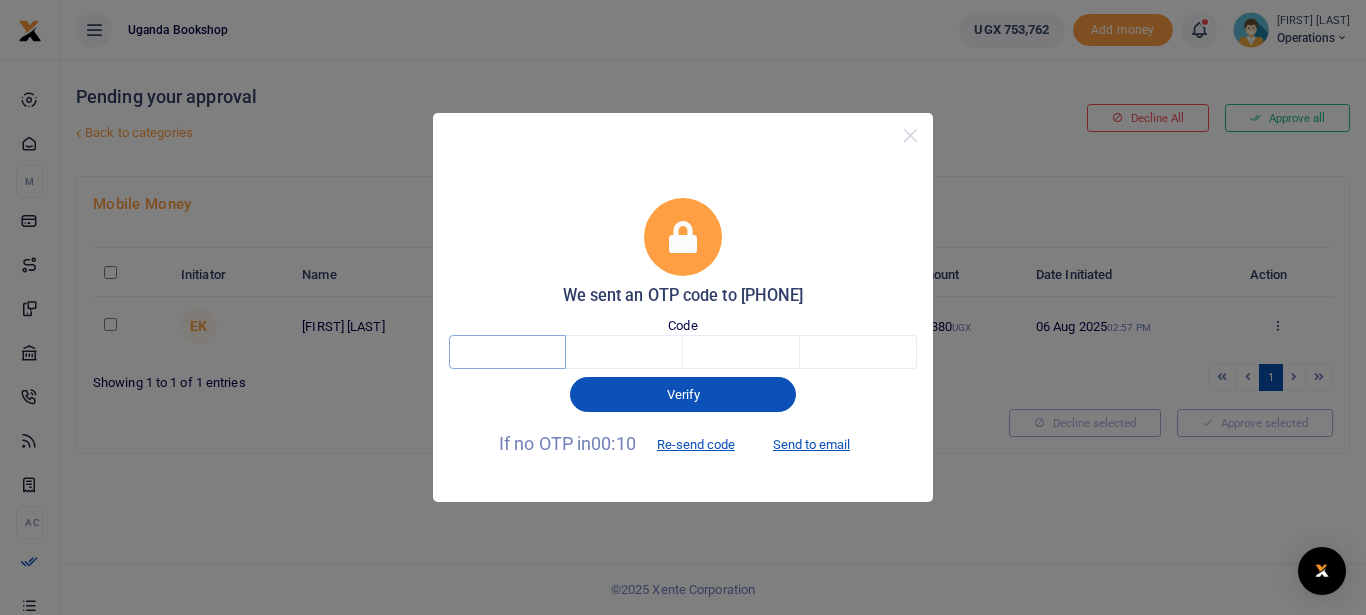 click at bounding box center [507, 352] 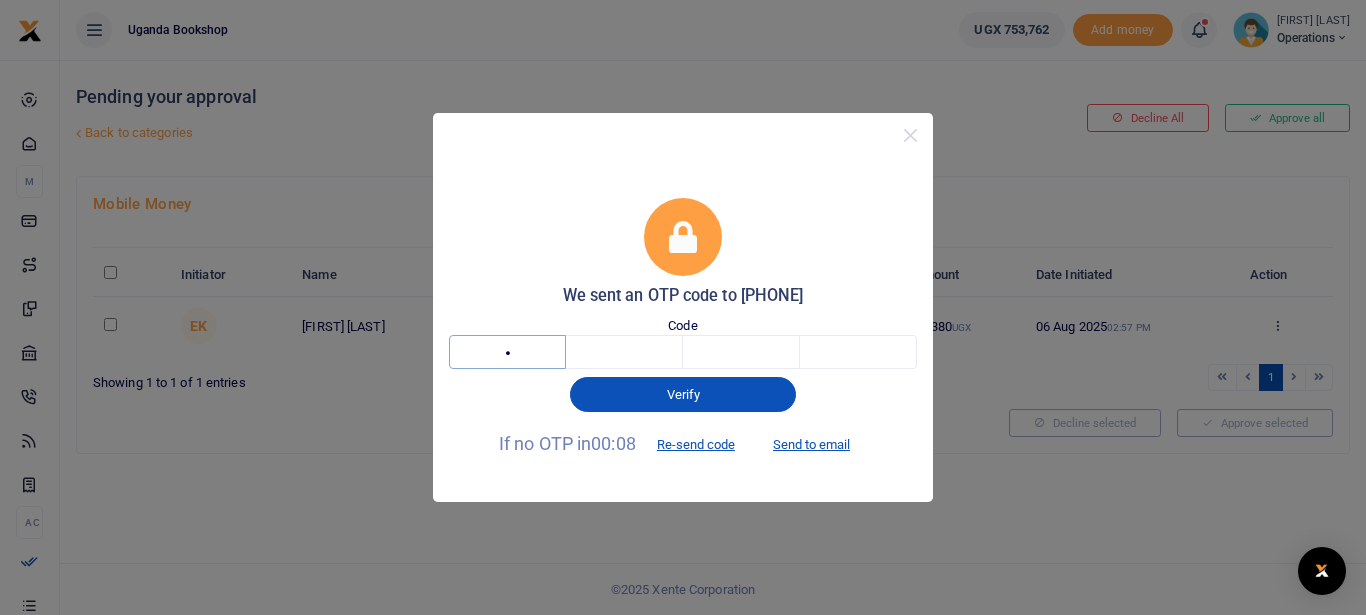 type on "5" 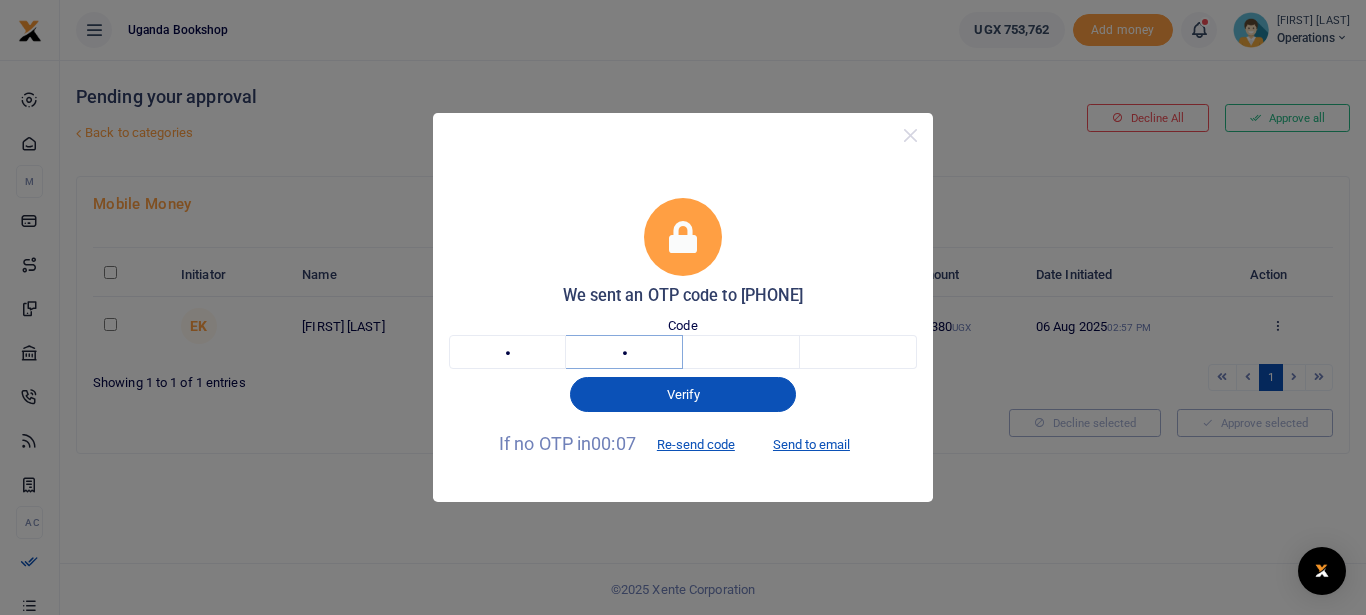 type on "5" 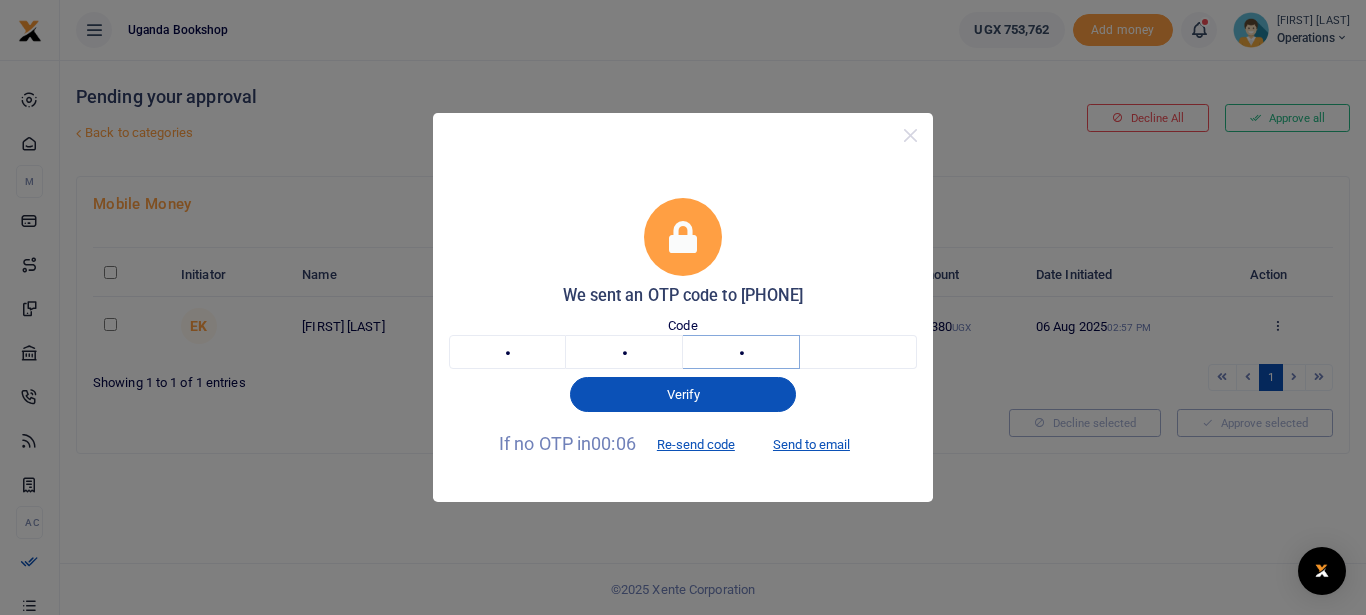 type on "1" 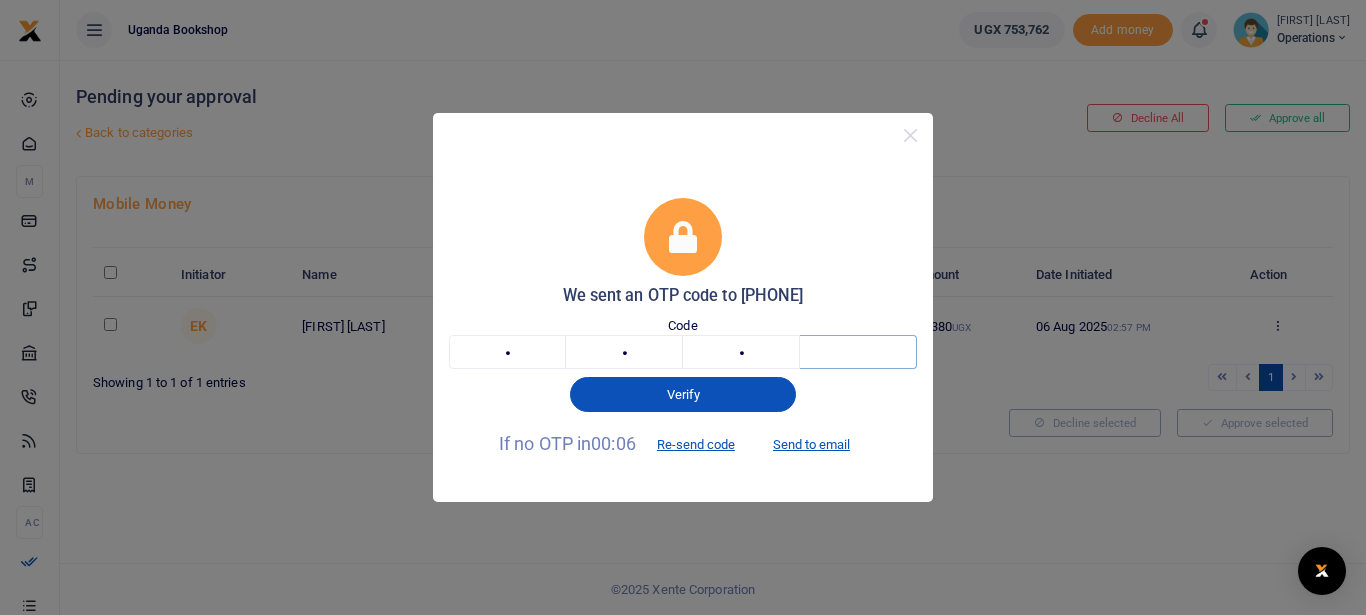 type on "5" 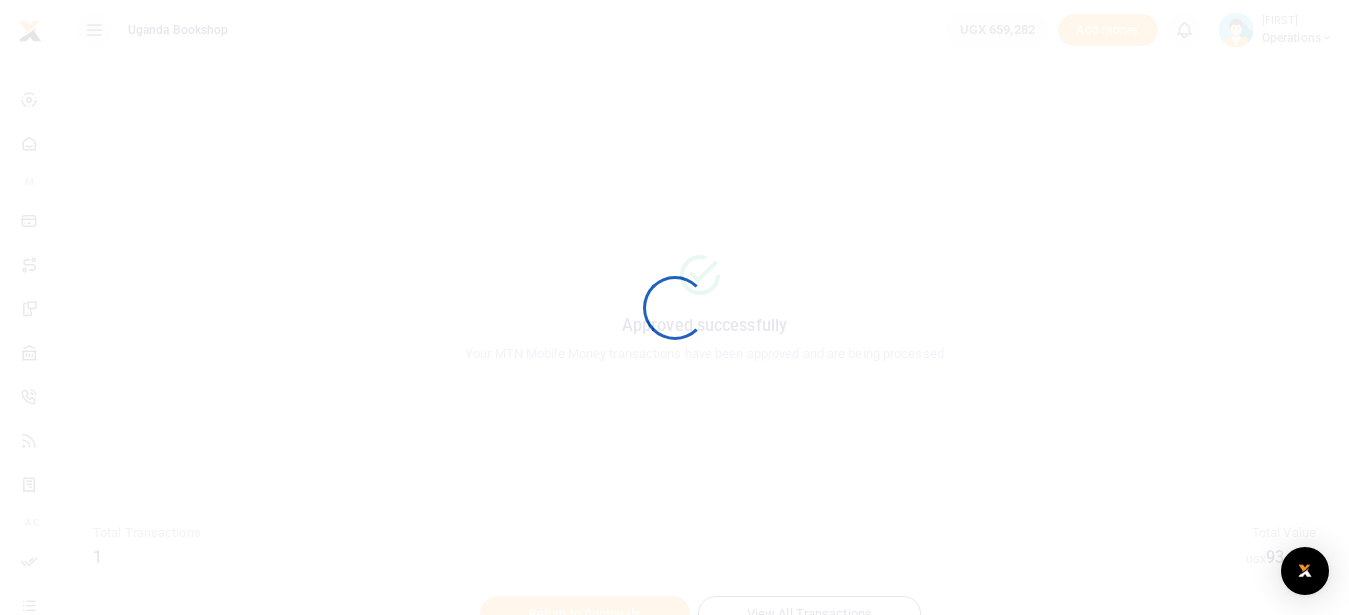 scroll, scrollTop: 0, scrollLeft: 0, axis: both 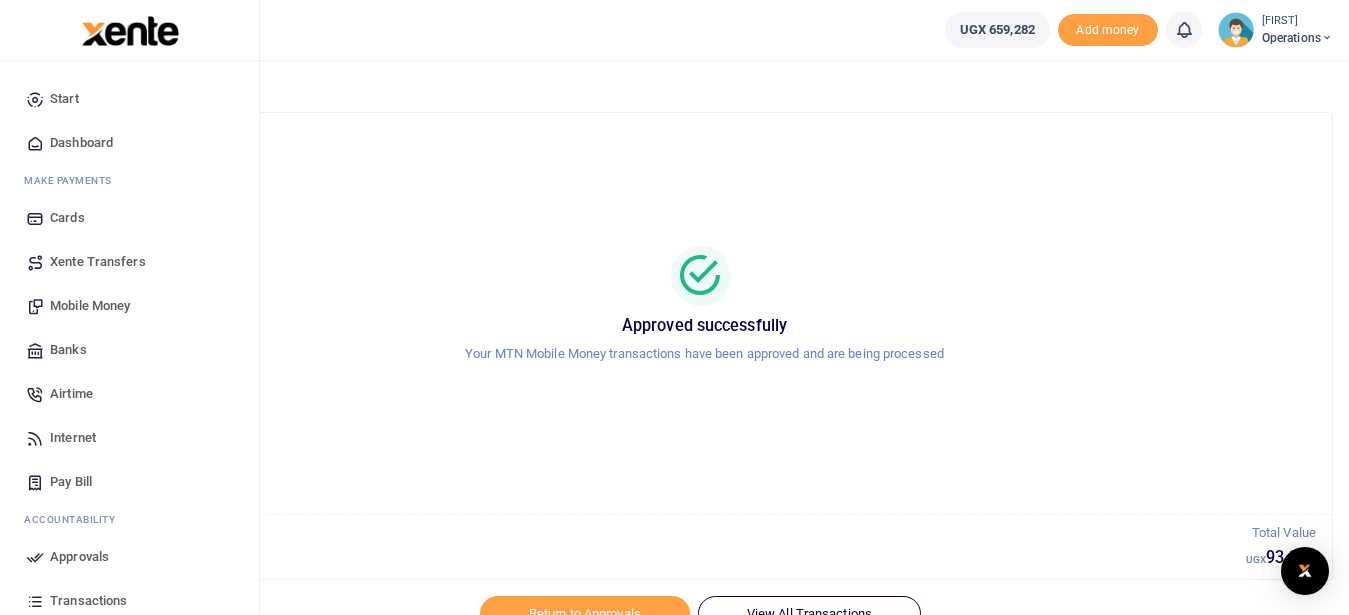 click on "Dashboard" at bounding box center [81, 143] 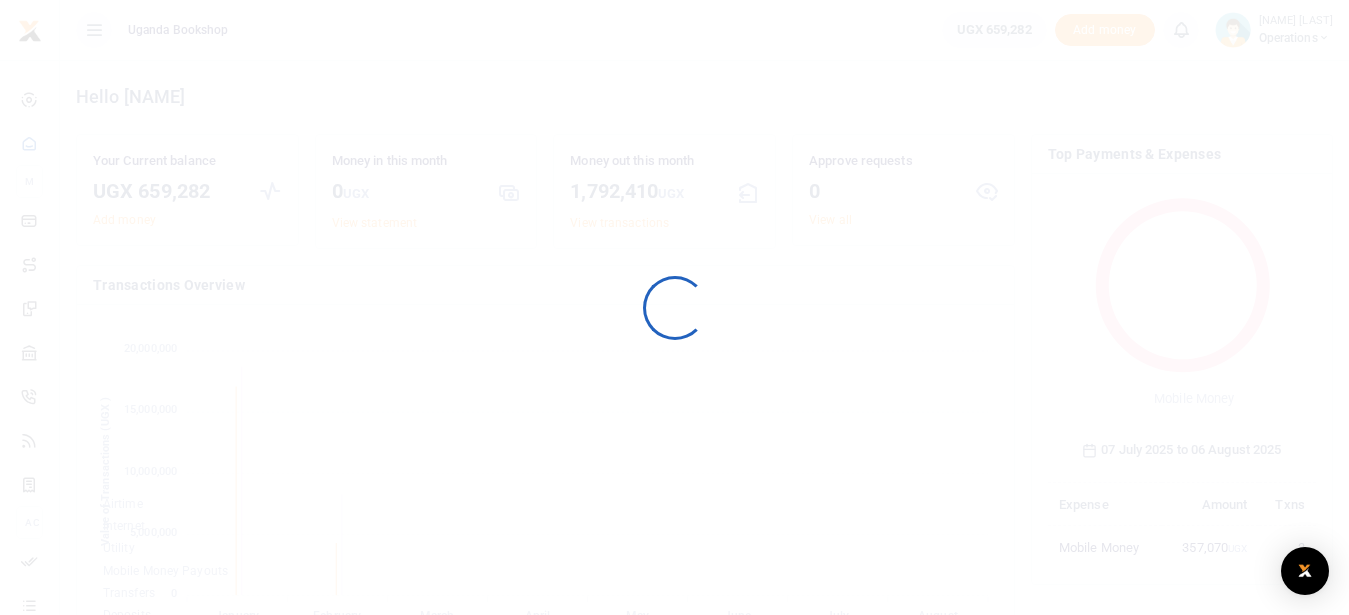 scroll, scrollTop: 0, scrollLeft: 0, axis: both 